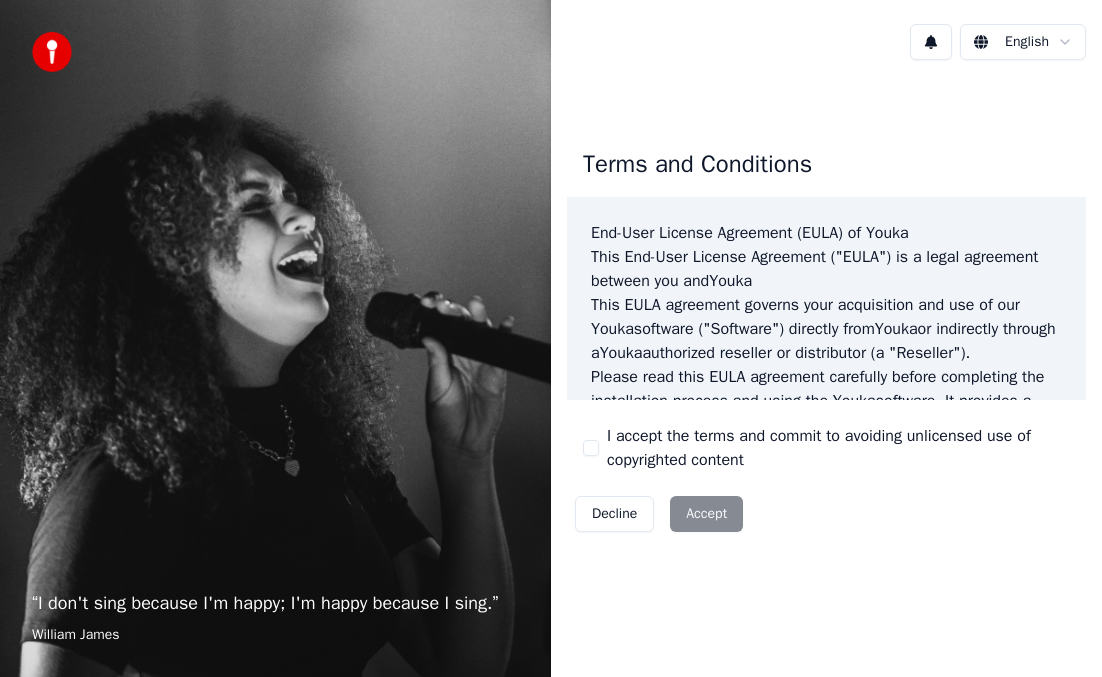 scroll, scrollTop: 0, scrollLeft: 0, axis: both 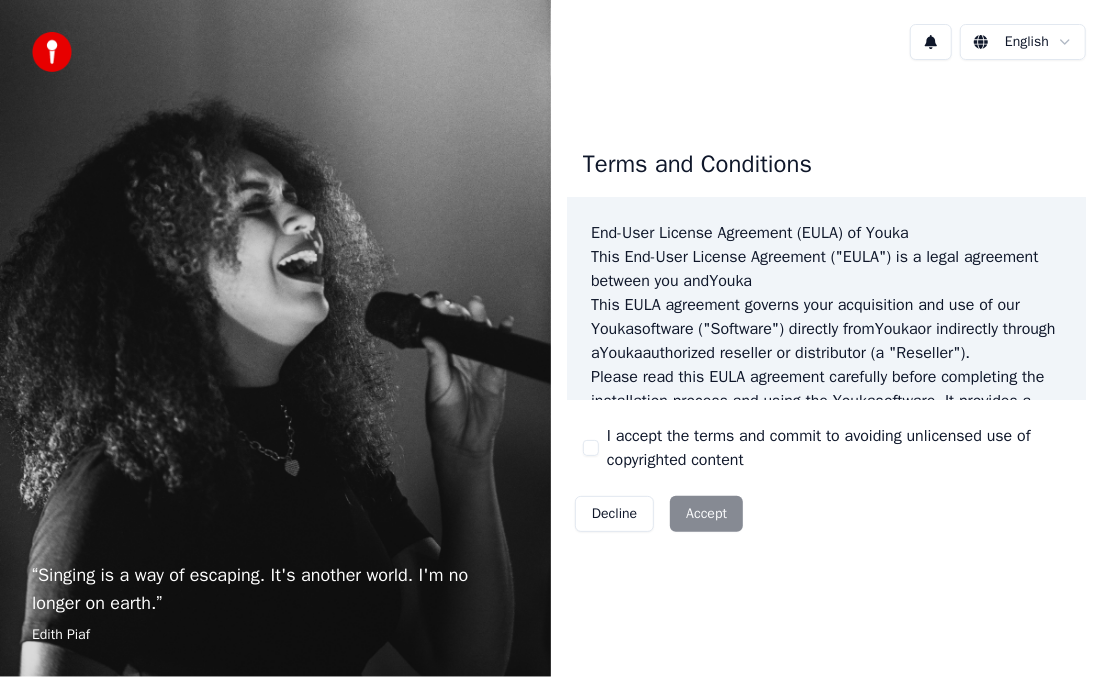click on "I accept the terms and commit to avoiding unlicensed use of copyrighted content" at bounding box center (838, 448) 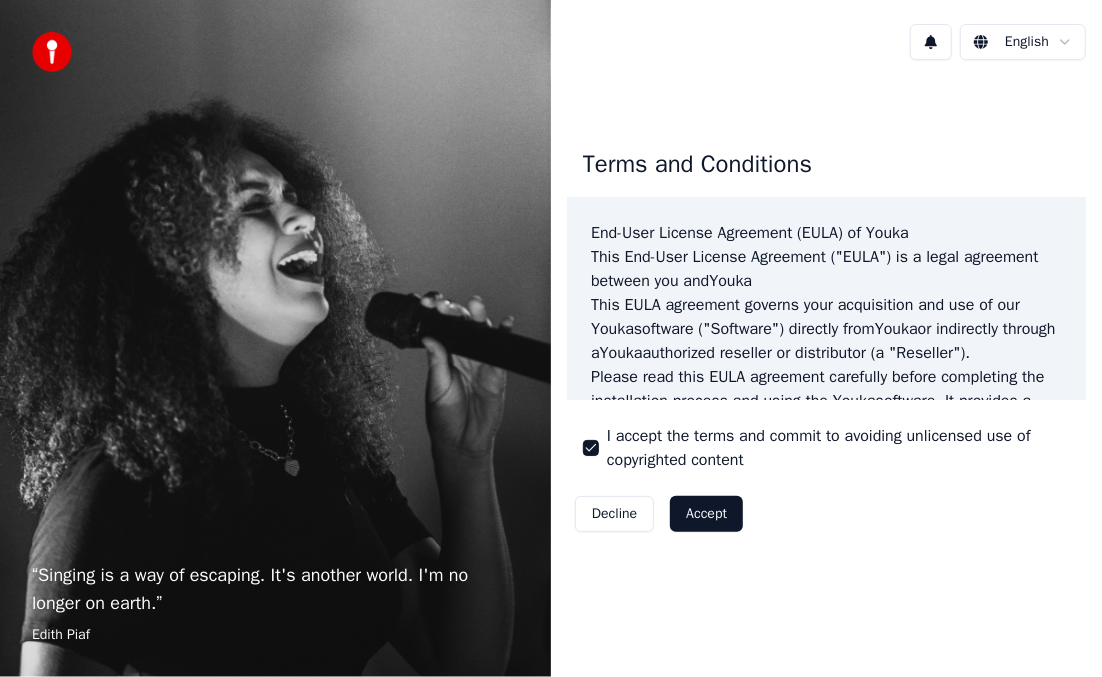 click on "Accept" at bounding box center (706, 514) 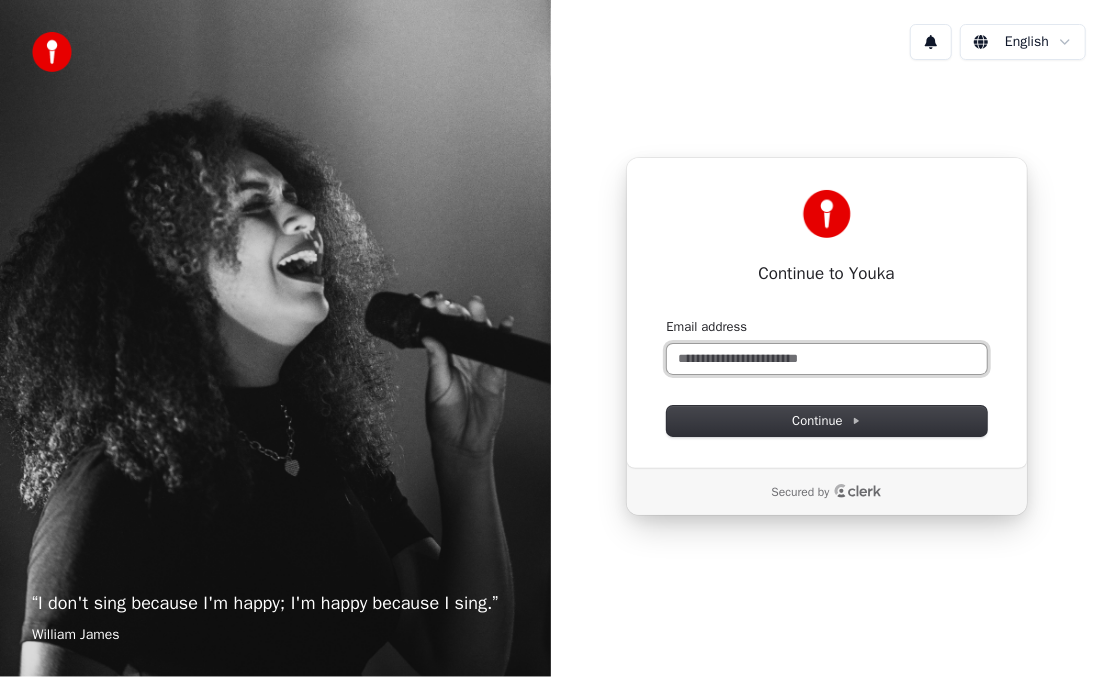click on "Email address" at bounding box center [827, 359] 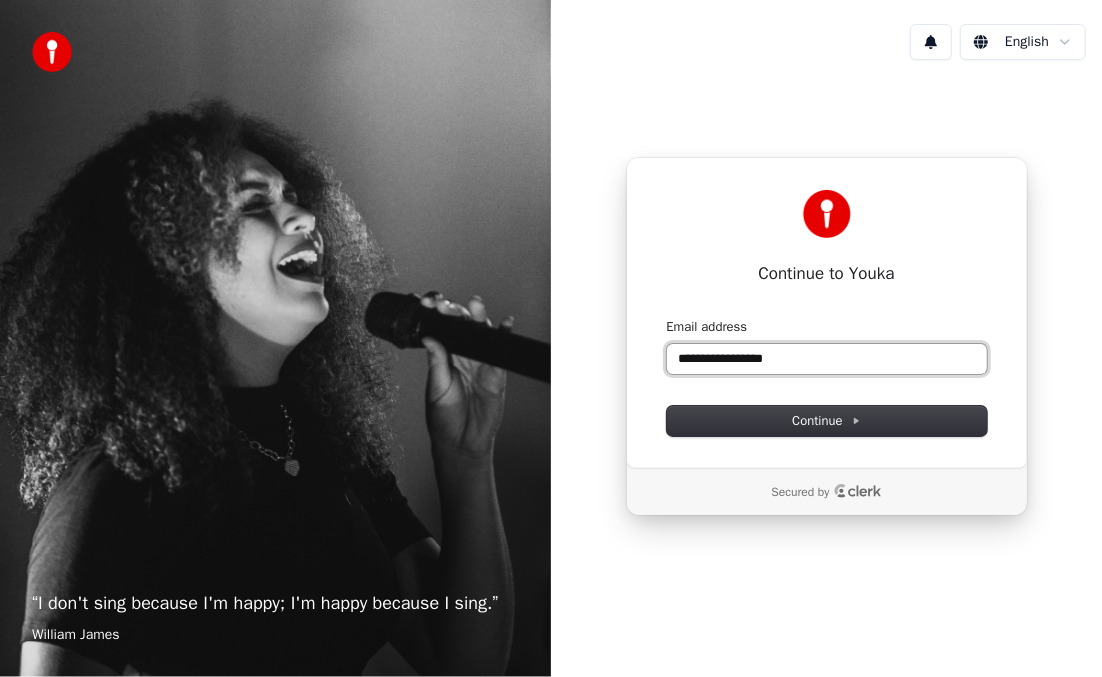 click at bounding box center (667, 318) 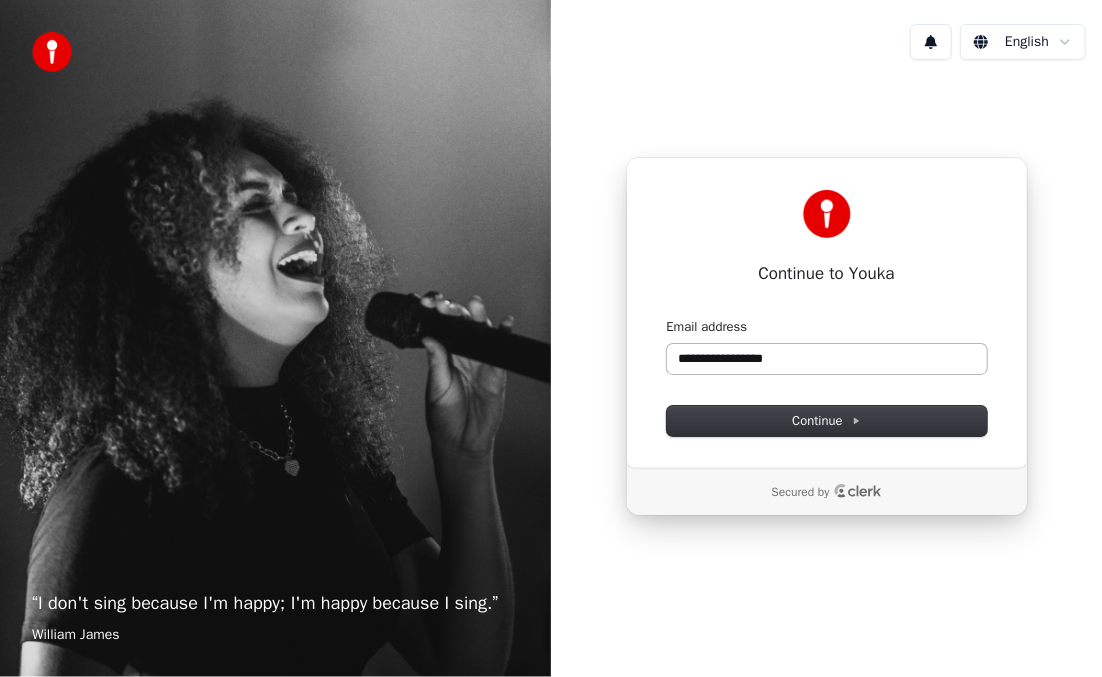 type on "**********" 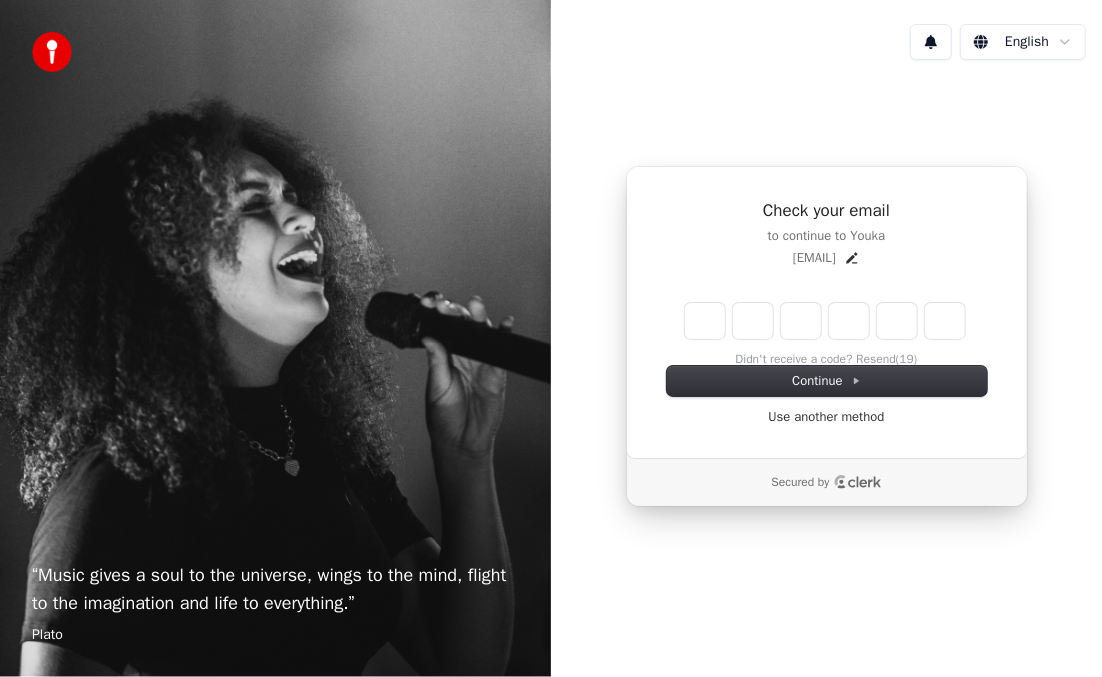 type on "*" 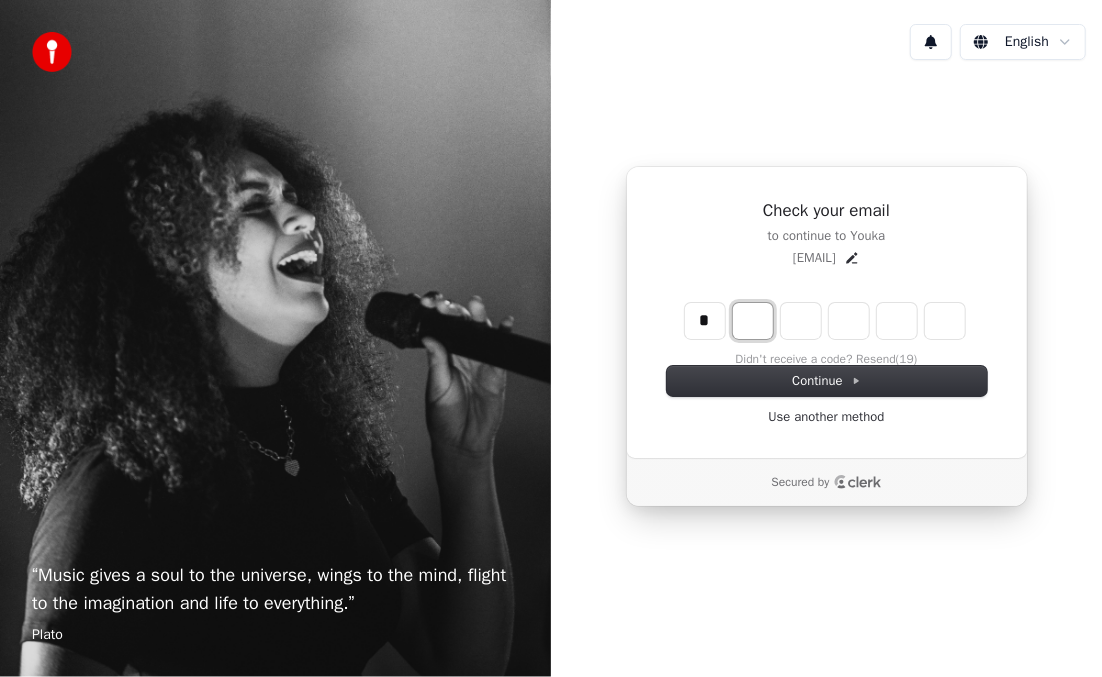 type on "*" 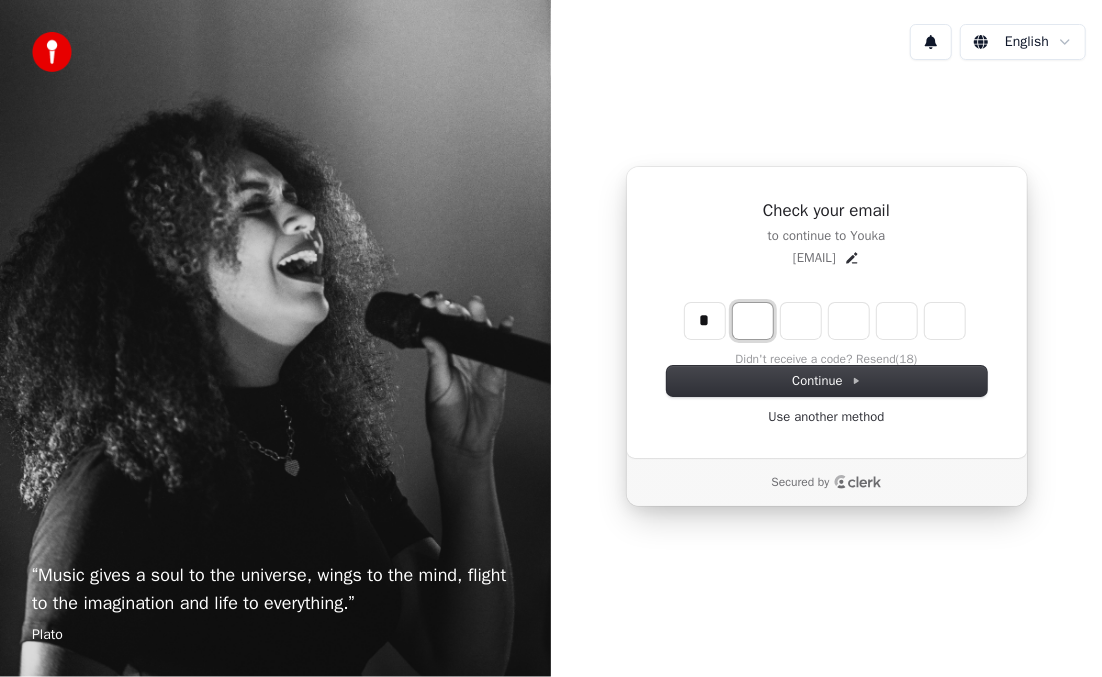 type on "*" 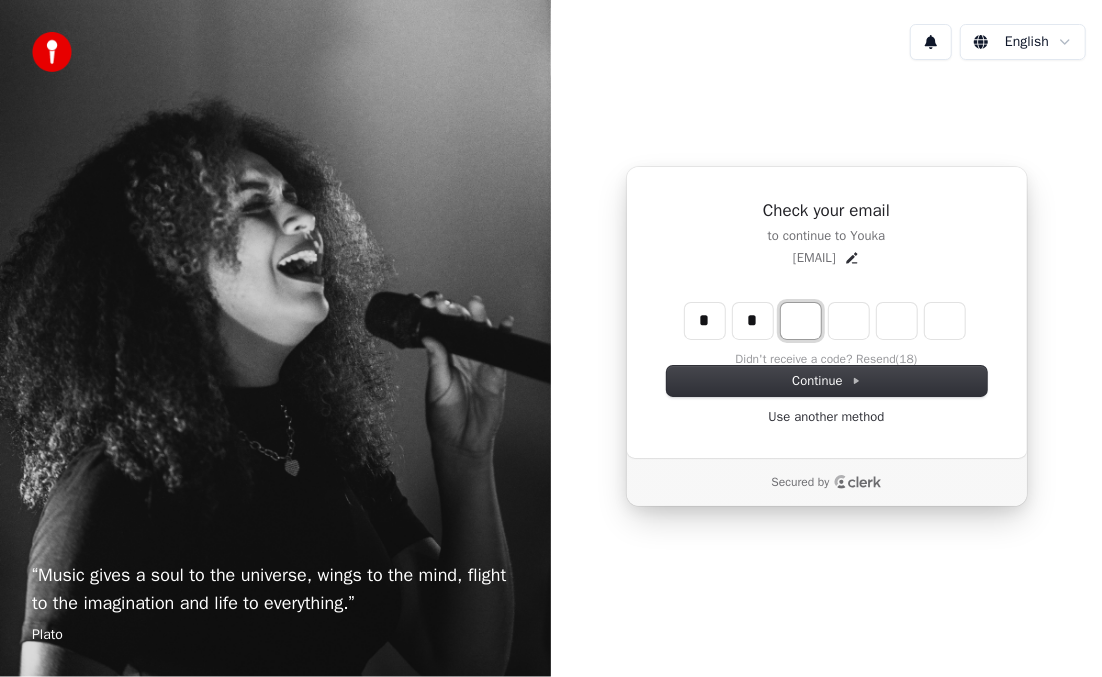 type on "**" 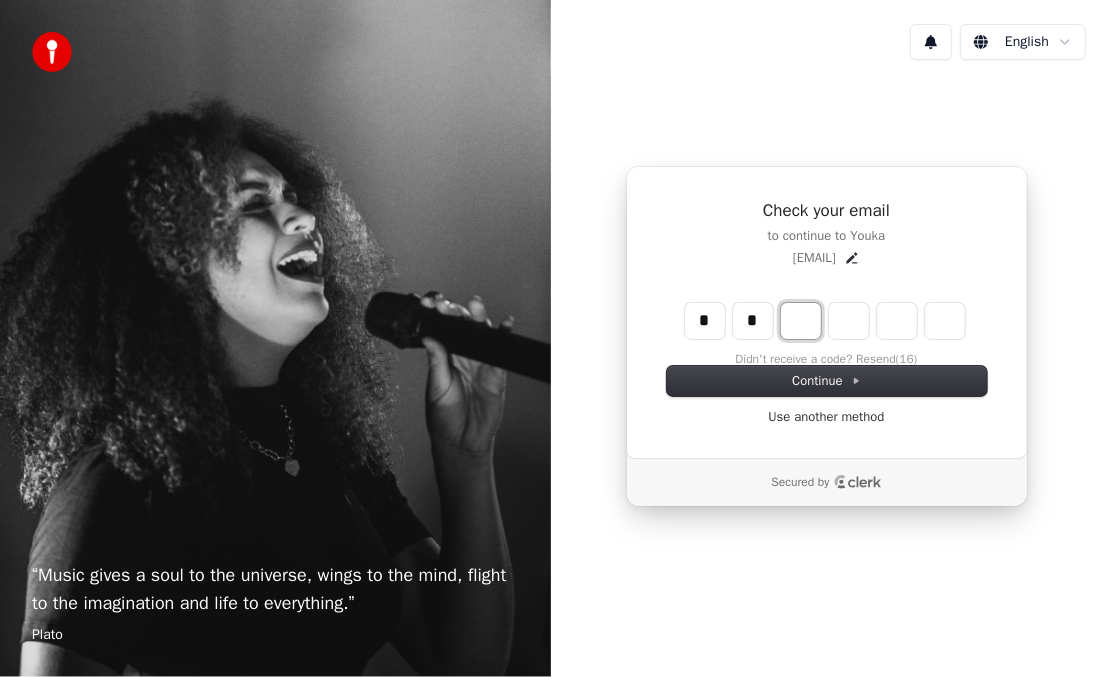 type on "*" 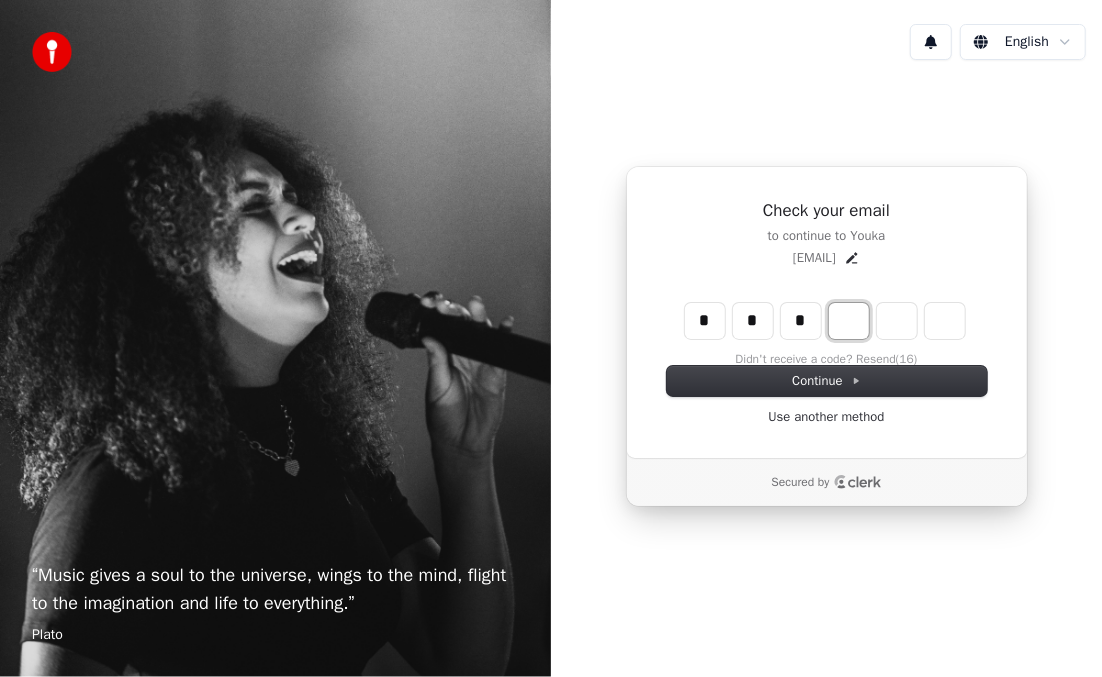 type on "***" 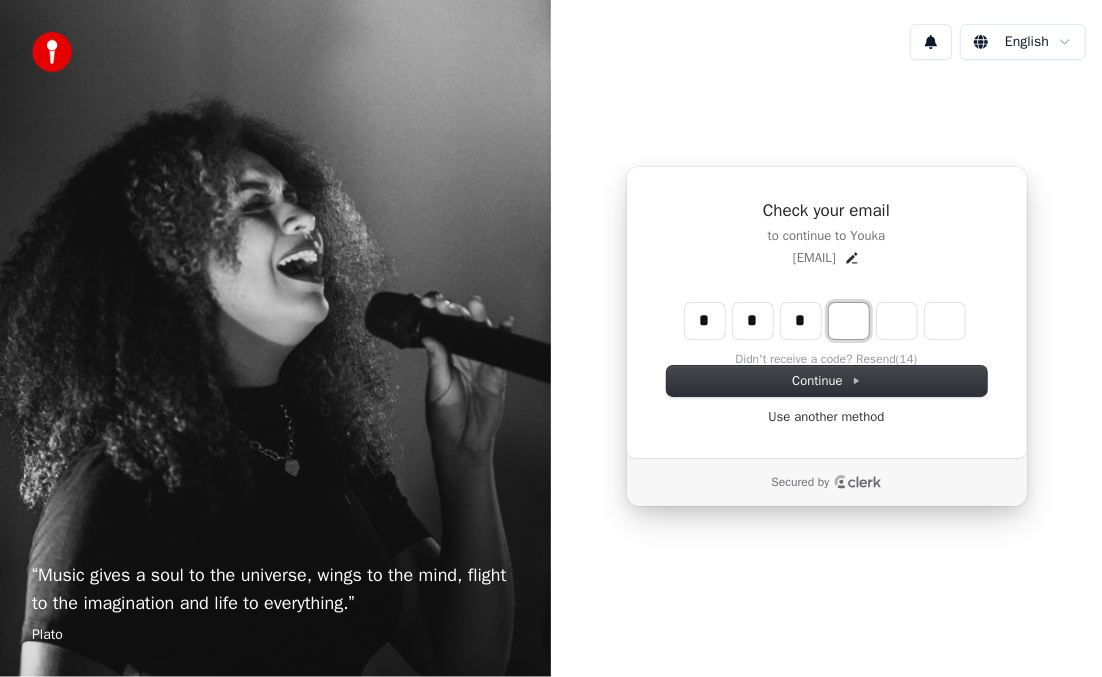 type on "*" 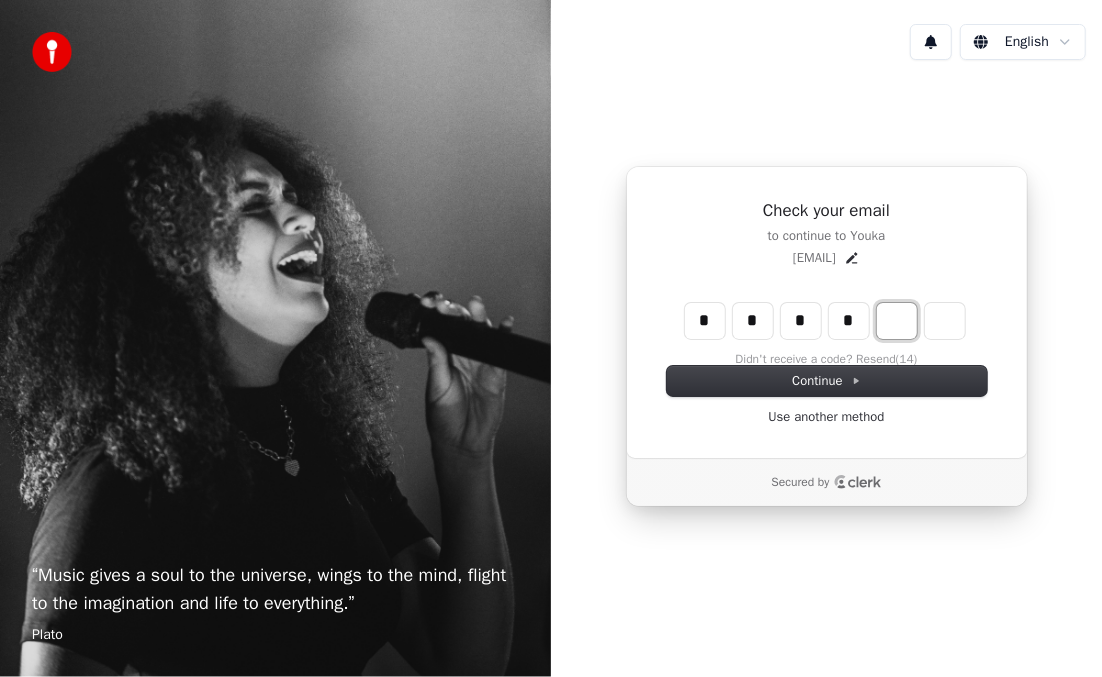 type on "****" 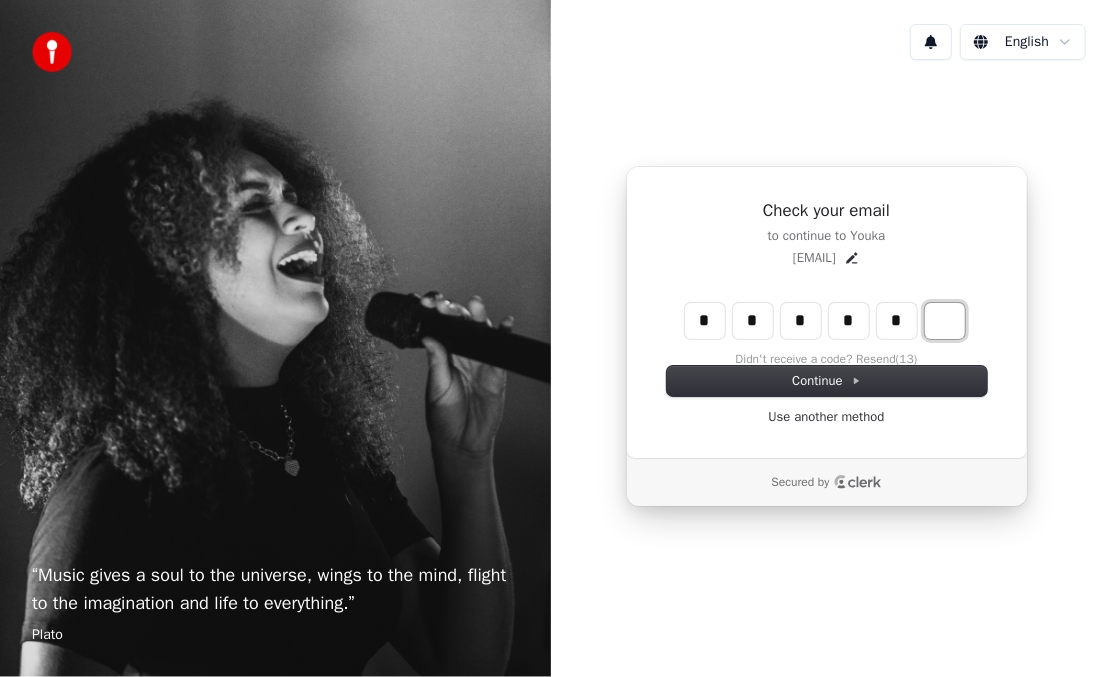 type on "******" 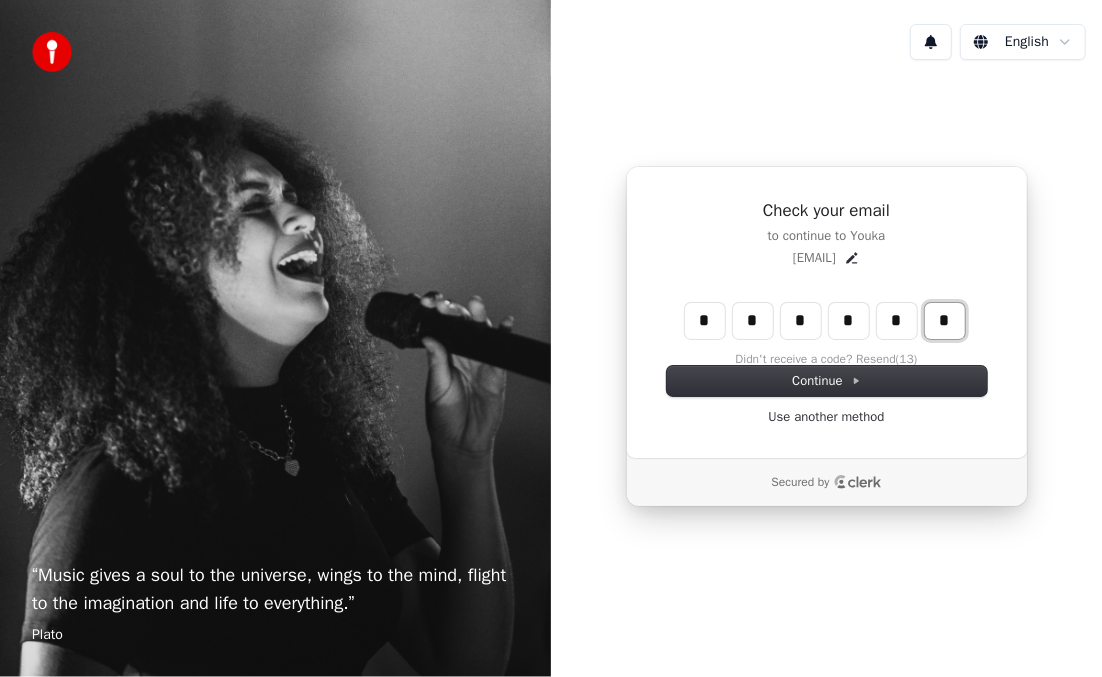 type on "*" 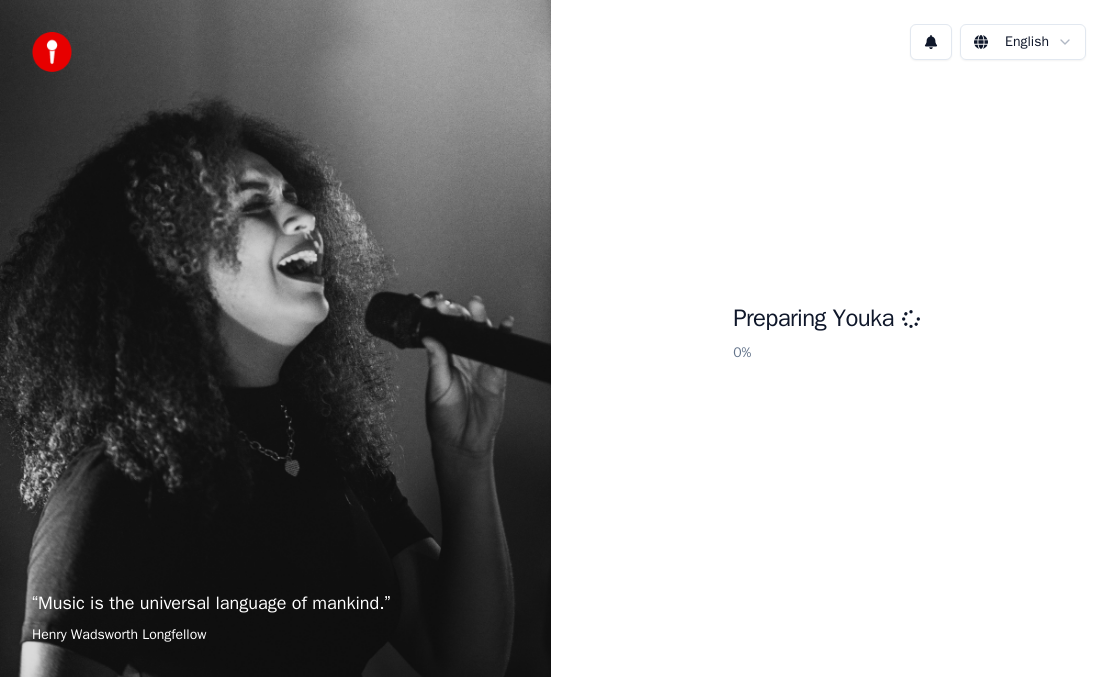 scroll, scrollTop: 0, scrollLeft: 0, axis: both 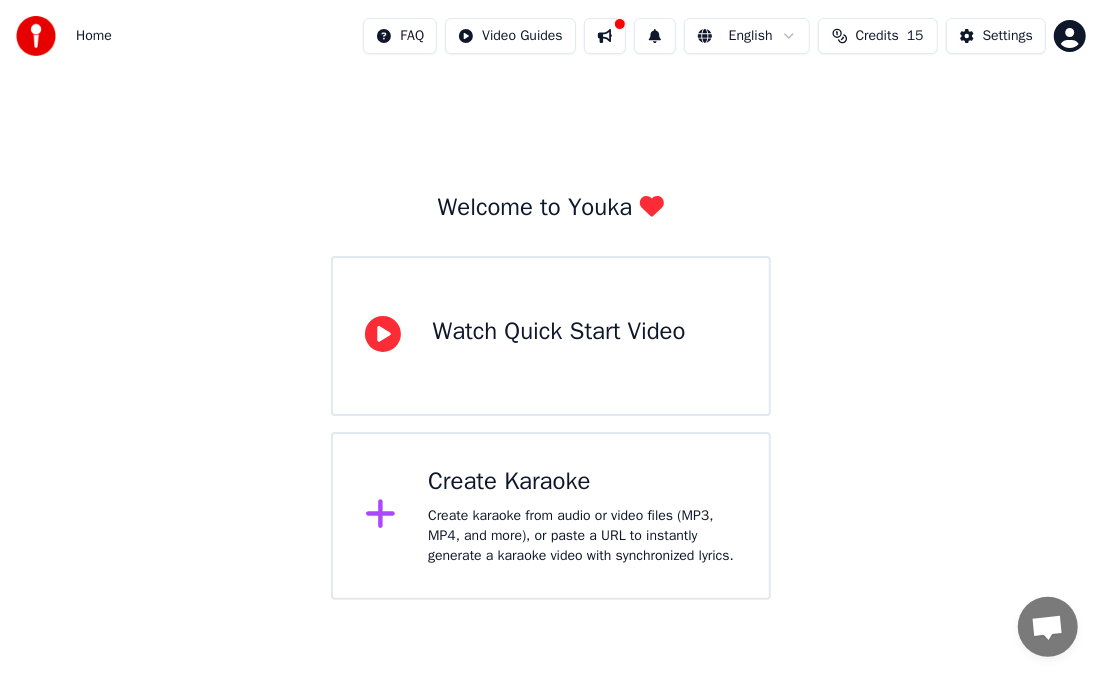 click on "Create Karaoke" at bounding box center [582, 482] 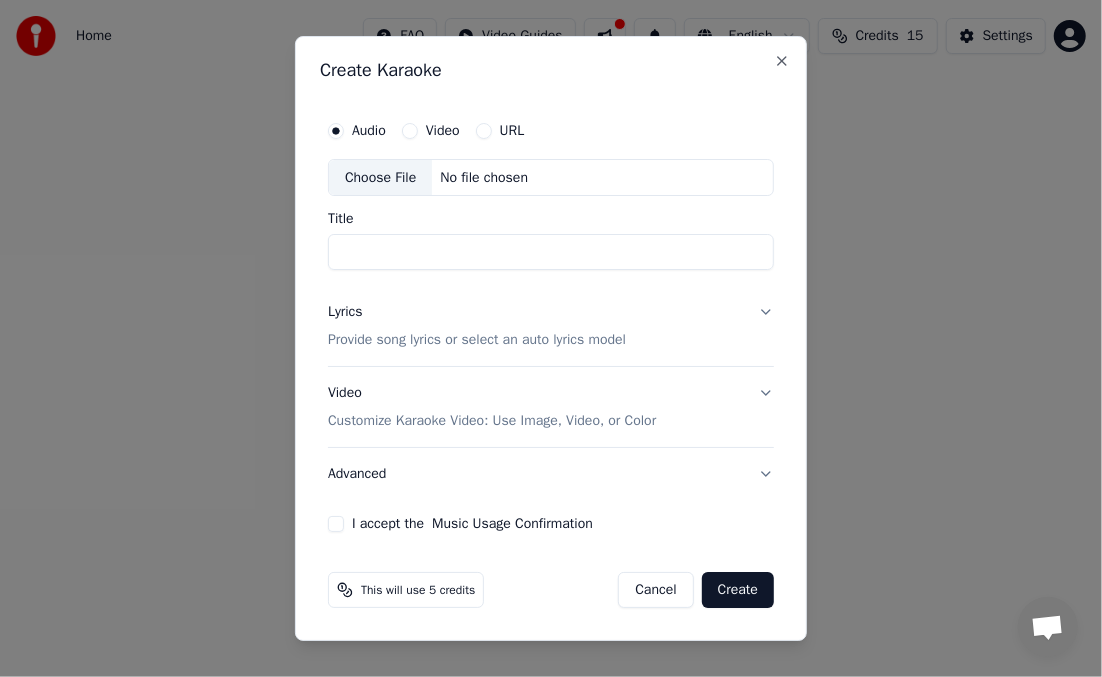 click on "Title" at bounding box center (551, 253) 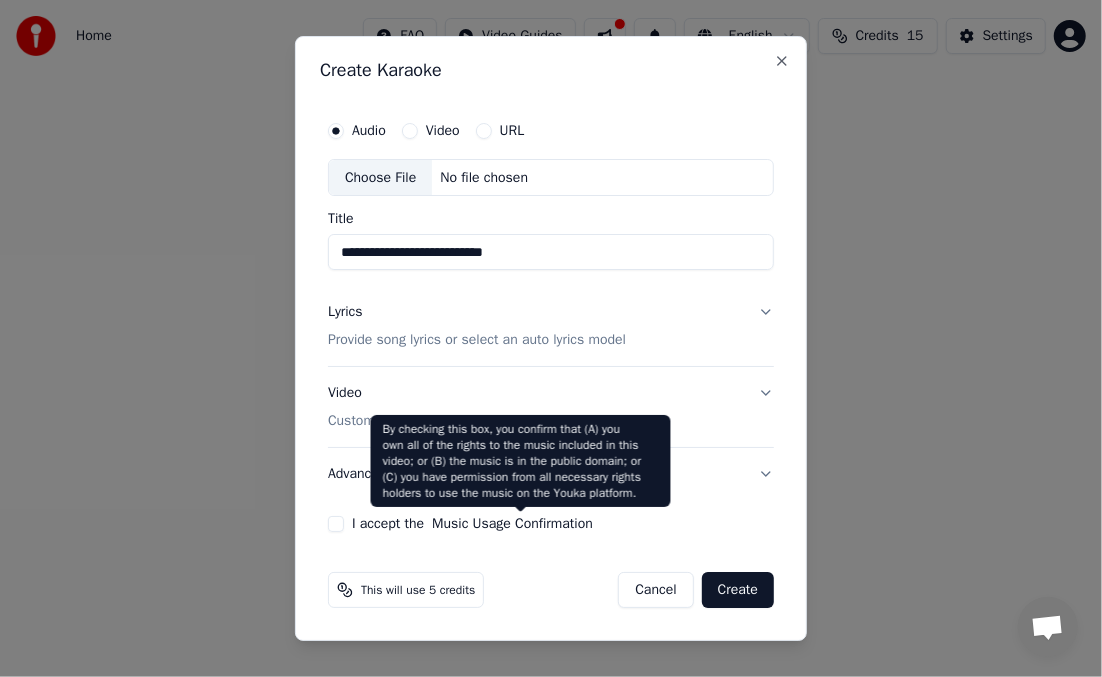 type on "**********" 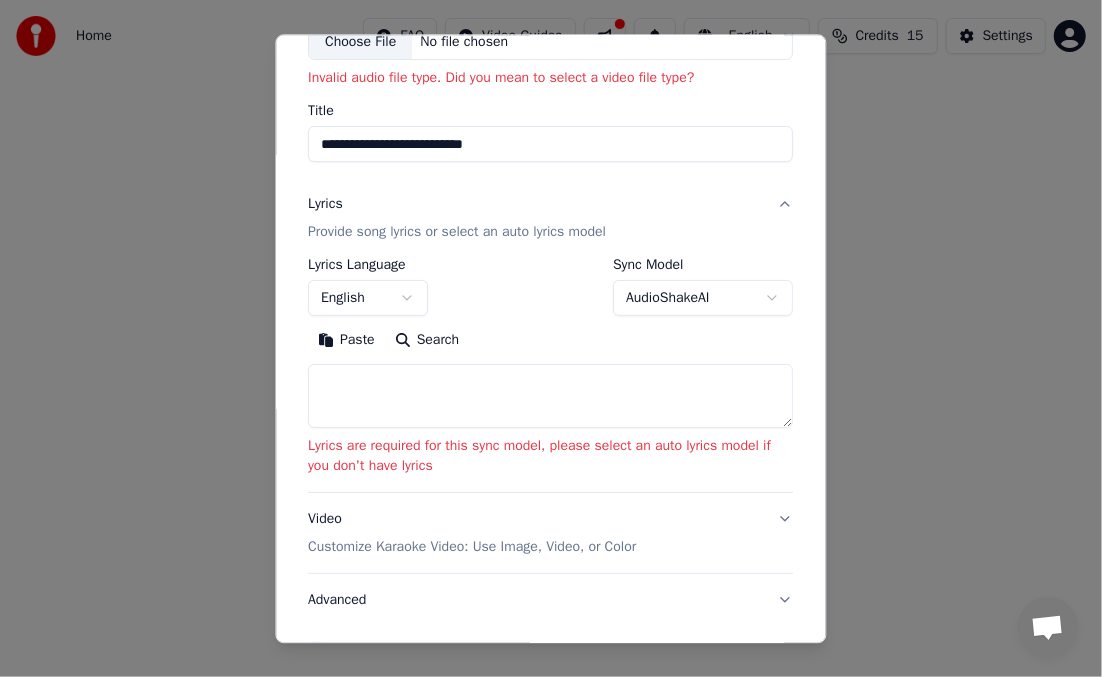 scroll, scrollTop: 0, scrollLeft: 0, axis: both 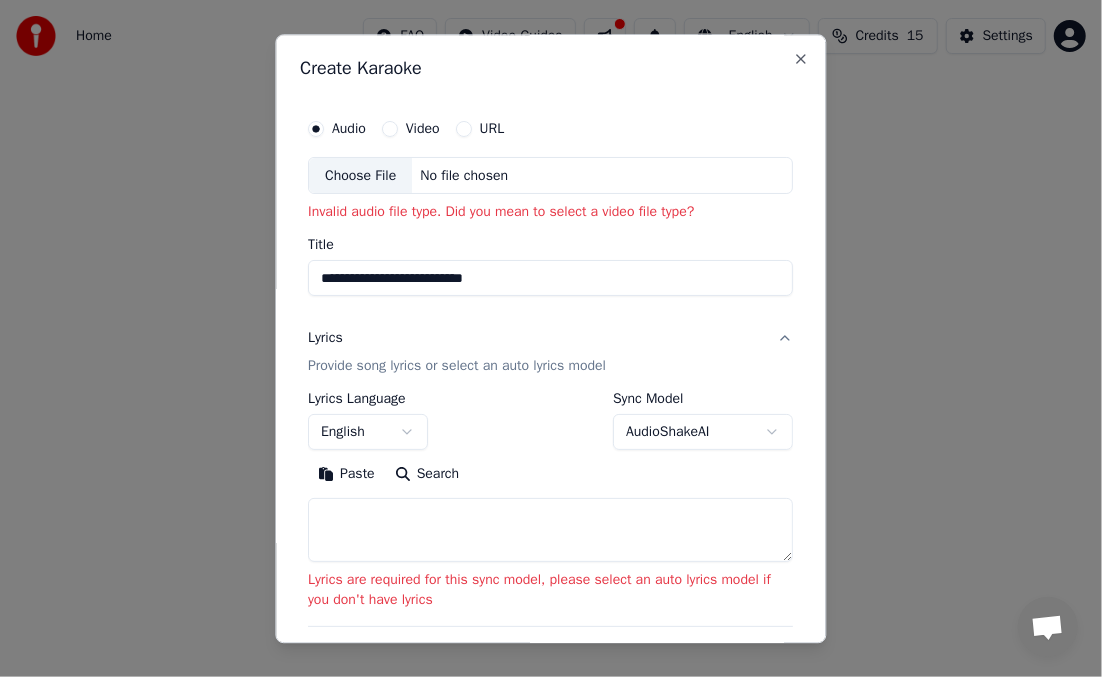 click on "Video" at bounding box center [390, 129] 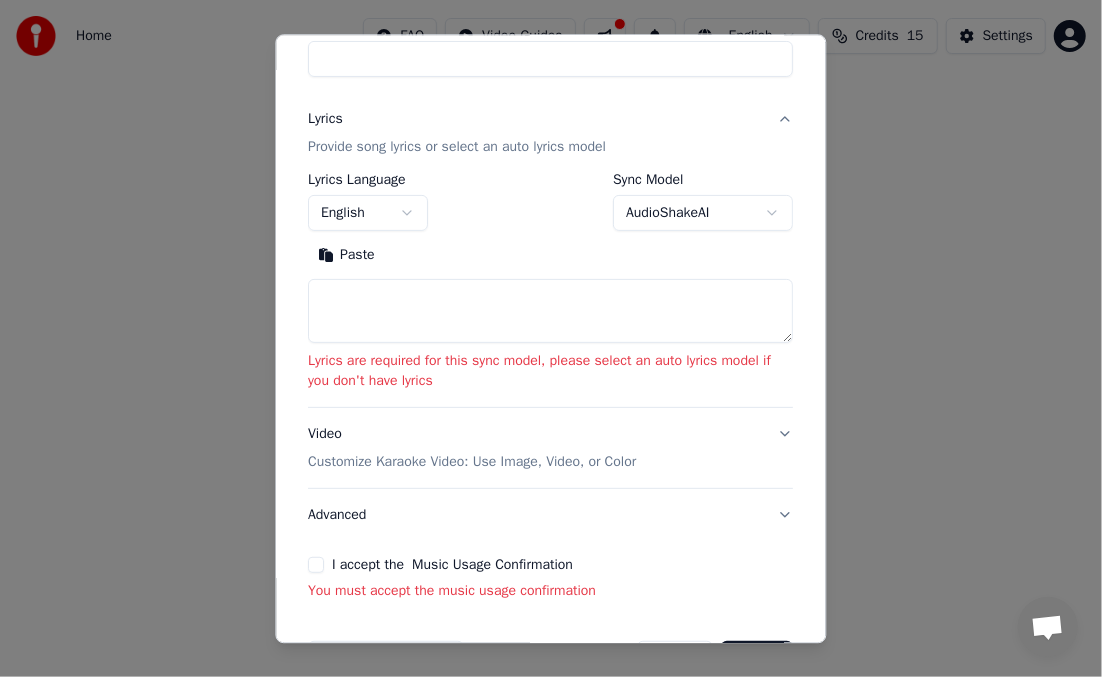 scroll, scrollTop: 284, scrollLeft: 0, axis: vertical 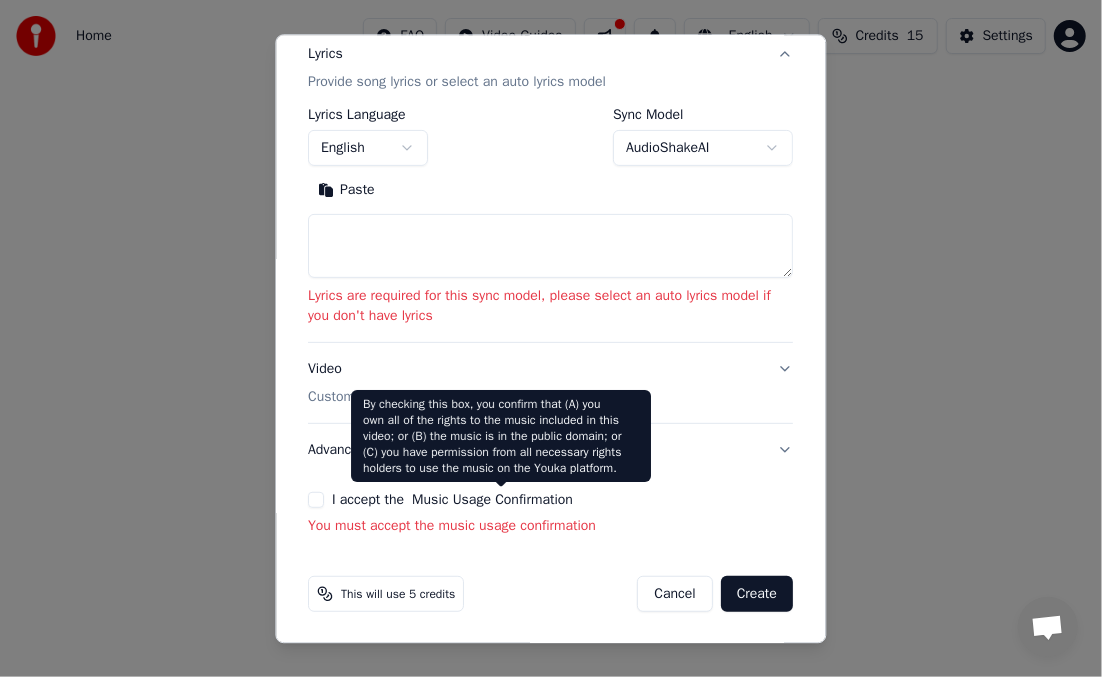 click on "Music Usage Confirmation" at bounding box center (493, 501) 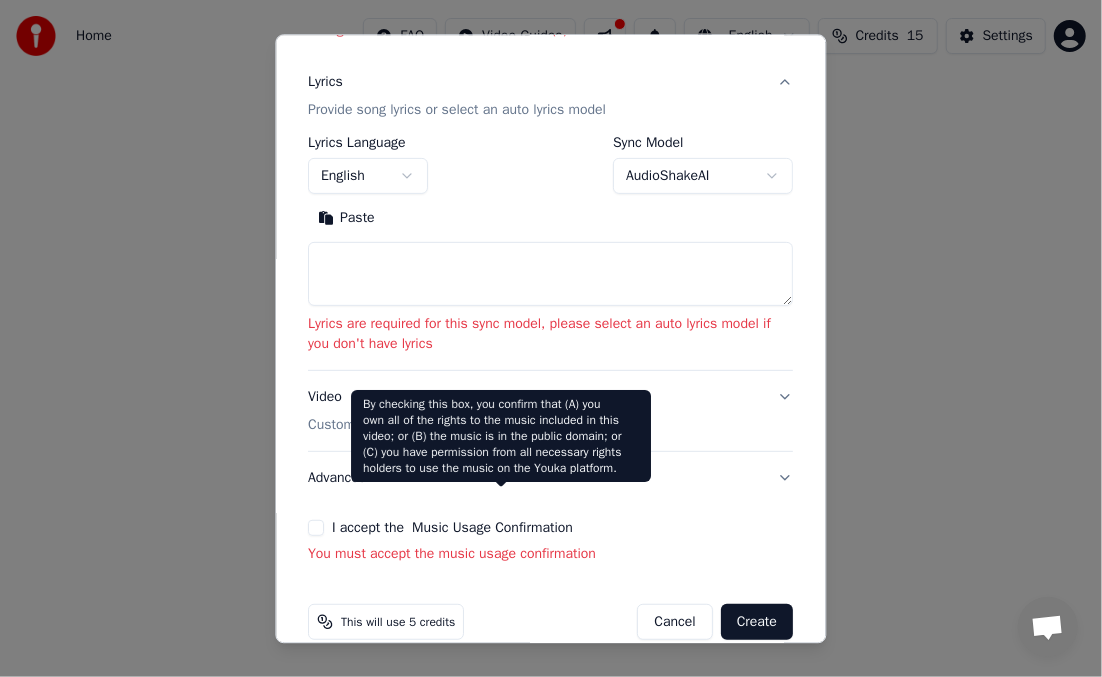 scroll, scrollTop: 312, scrollLeft: 0, axis: vertical 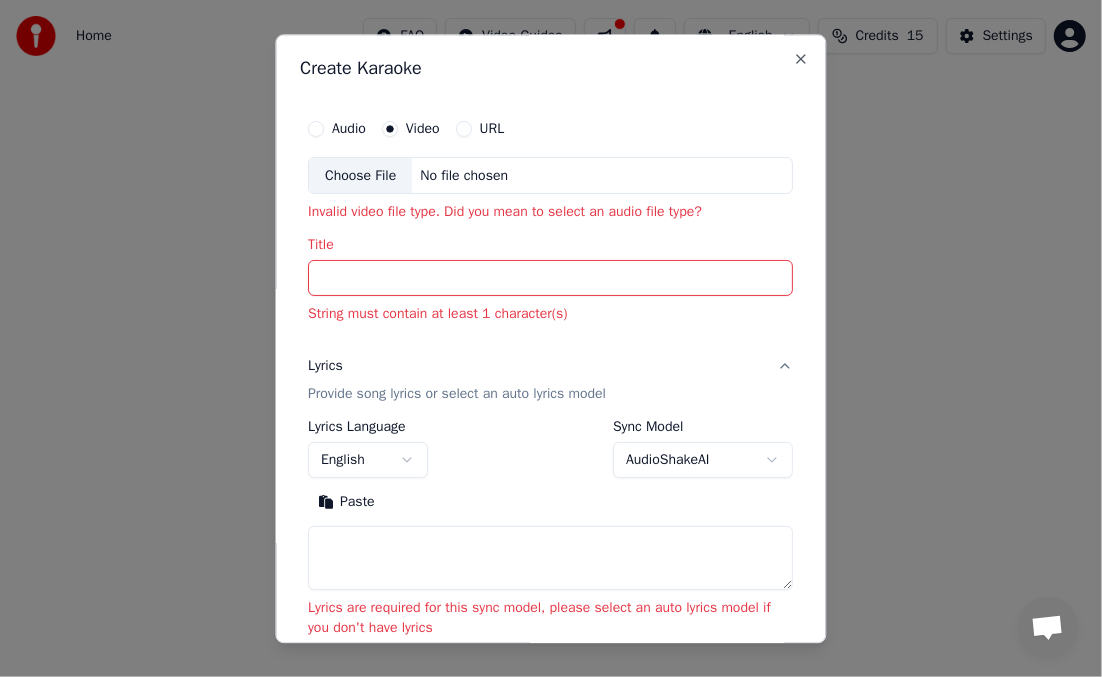 click on "No file chosen" at bounding box center (465, 176) 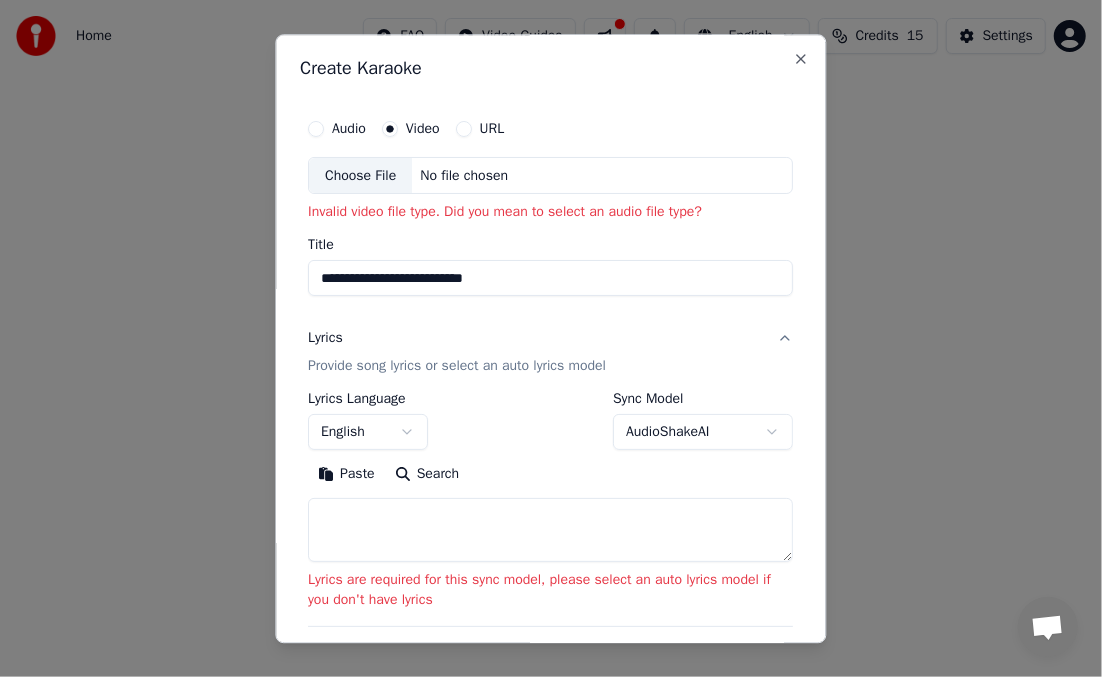 type on "**********" 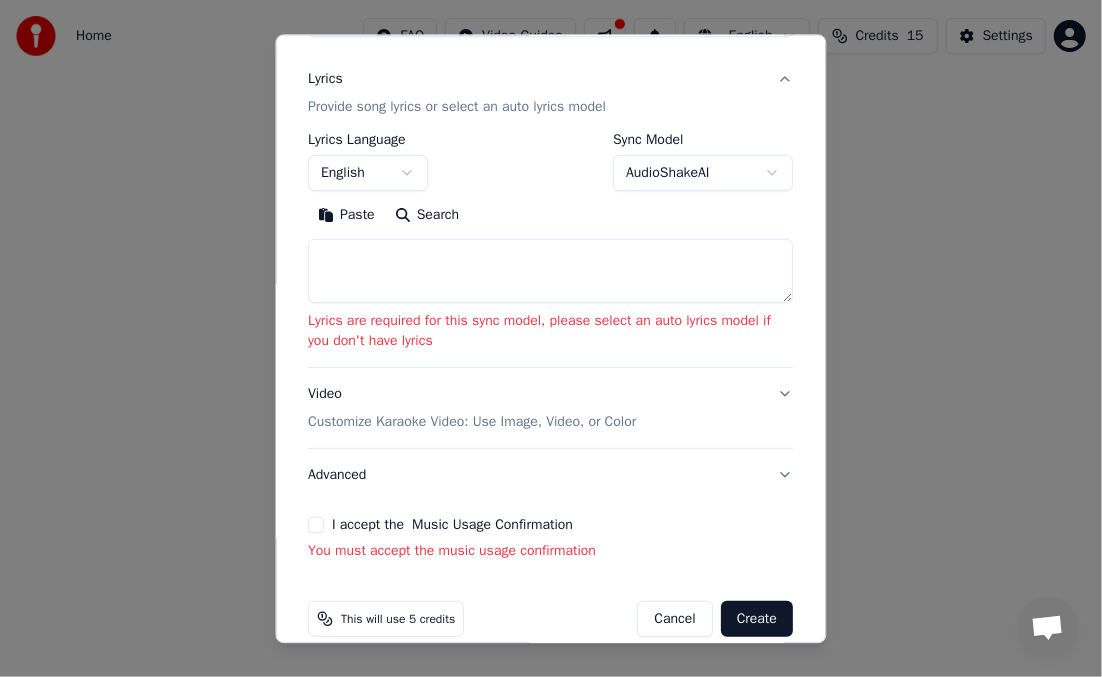 scroll, scrollTop: 284, scrollLeft: 0, axis: vertical 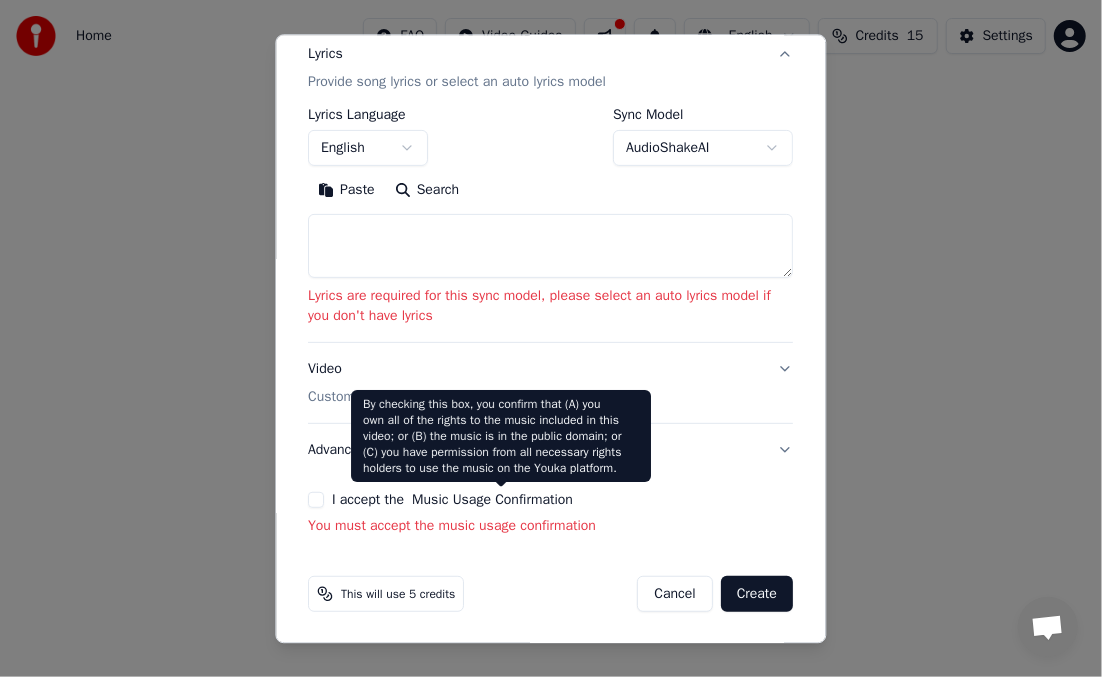 click on "Music Usage Confirmation" at bounding box center (493, 501) 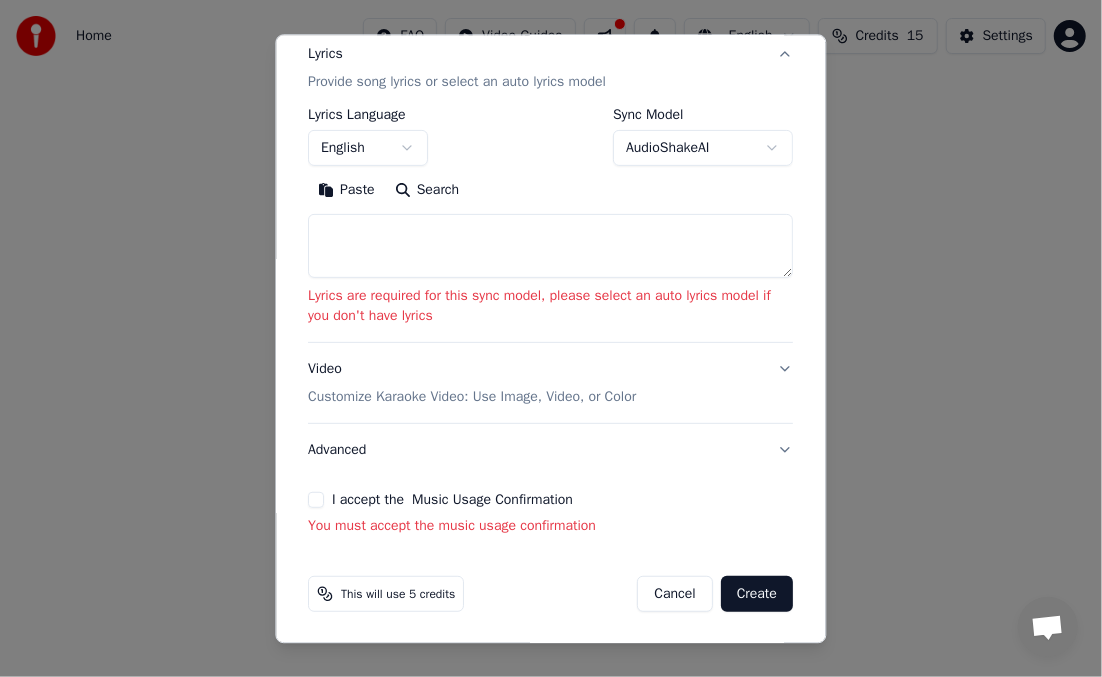 click on "Music Usage Confirmation" at bounding box center [493, 501] 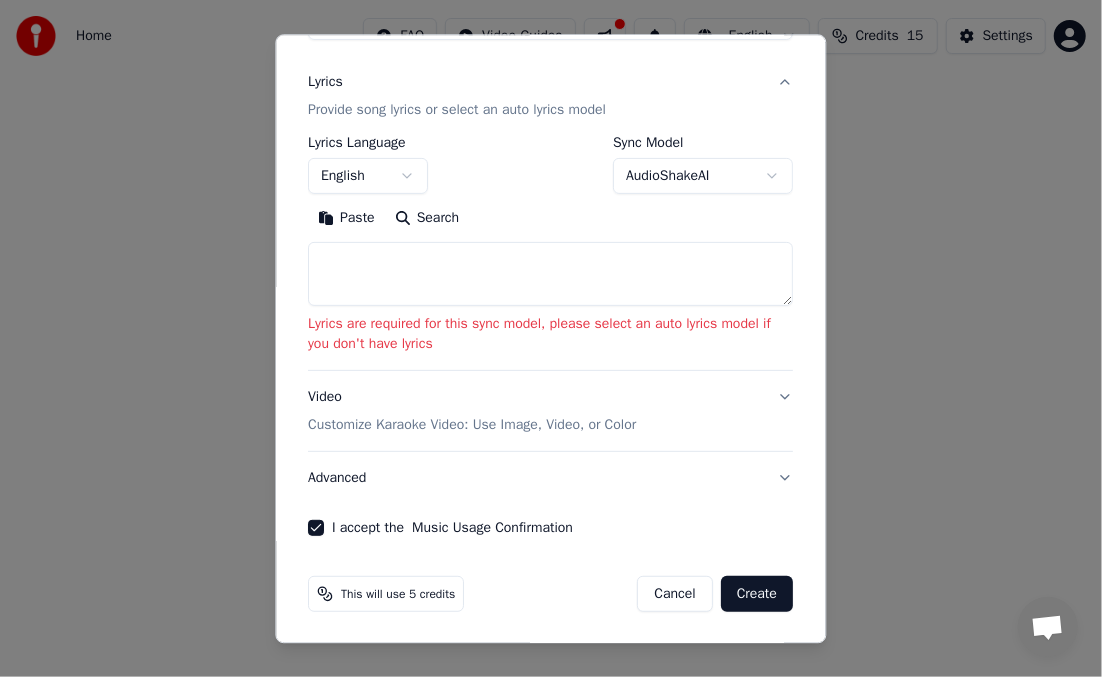 click at bounding box center [551, 275] 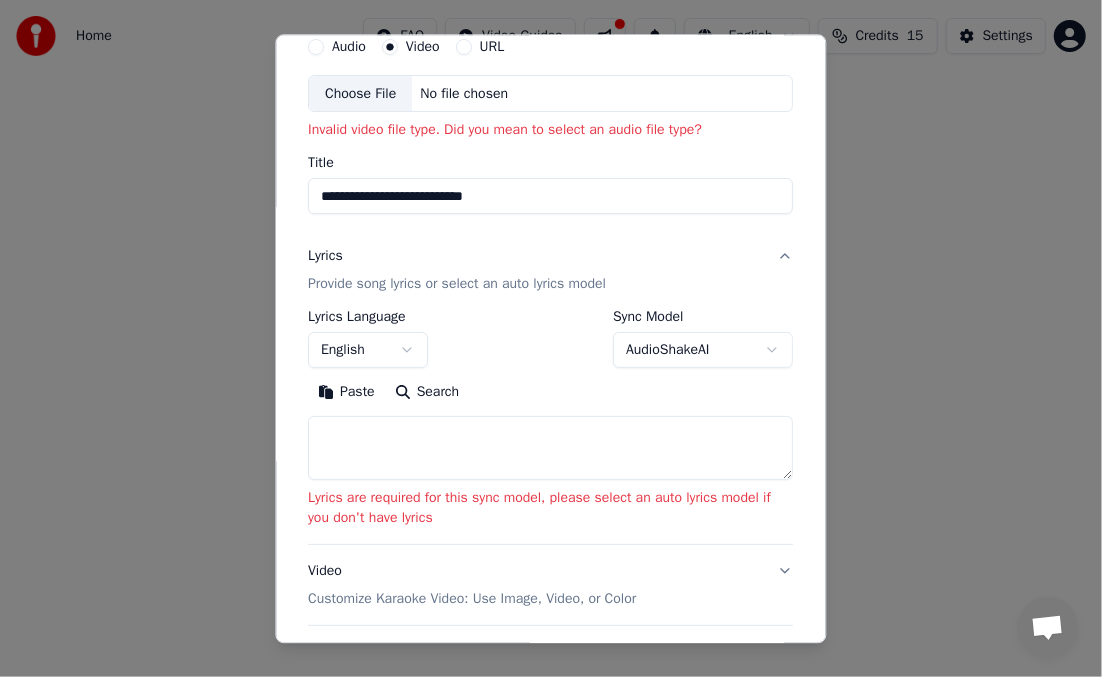 scroll, scrollTop: 0, scrollLeft: 0, axis: both 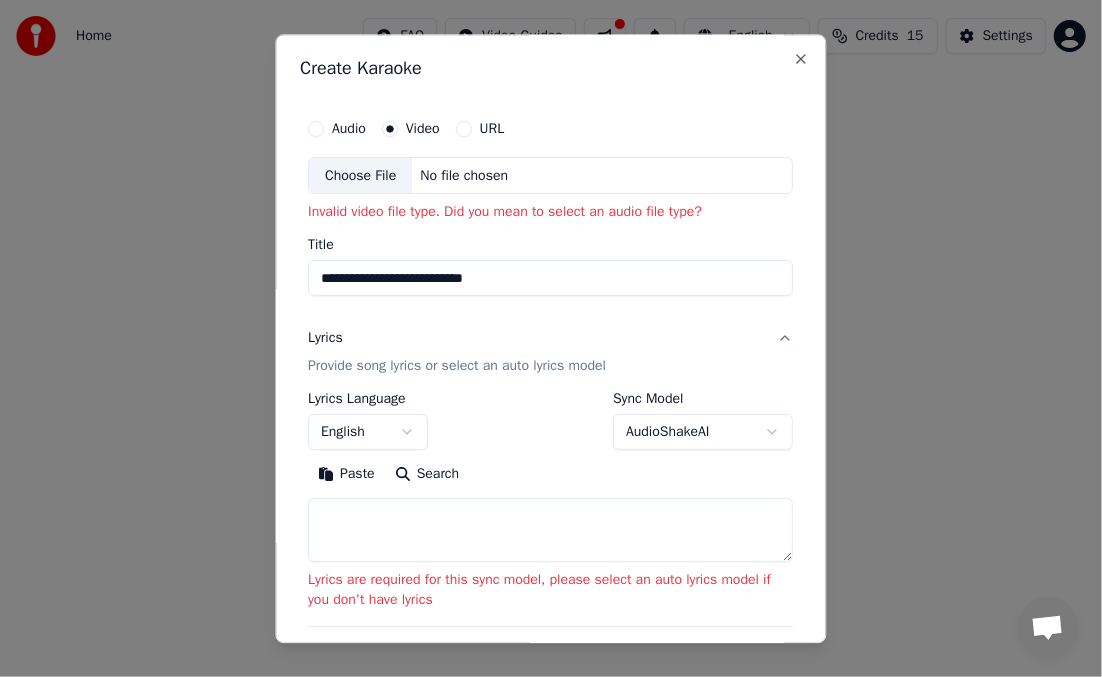 click on "Audio Video URL" at bounding box center [551, 129] 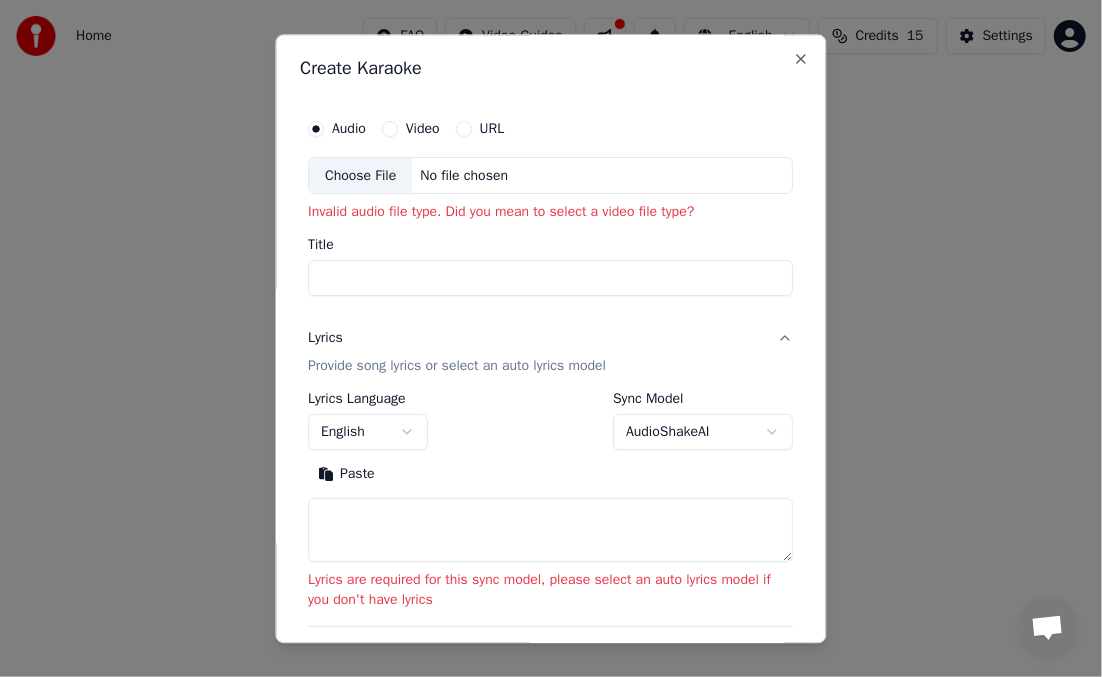 click on "Audio Video URL" at bounding box center (551, 129) 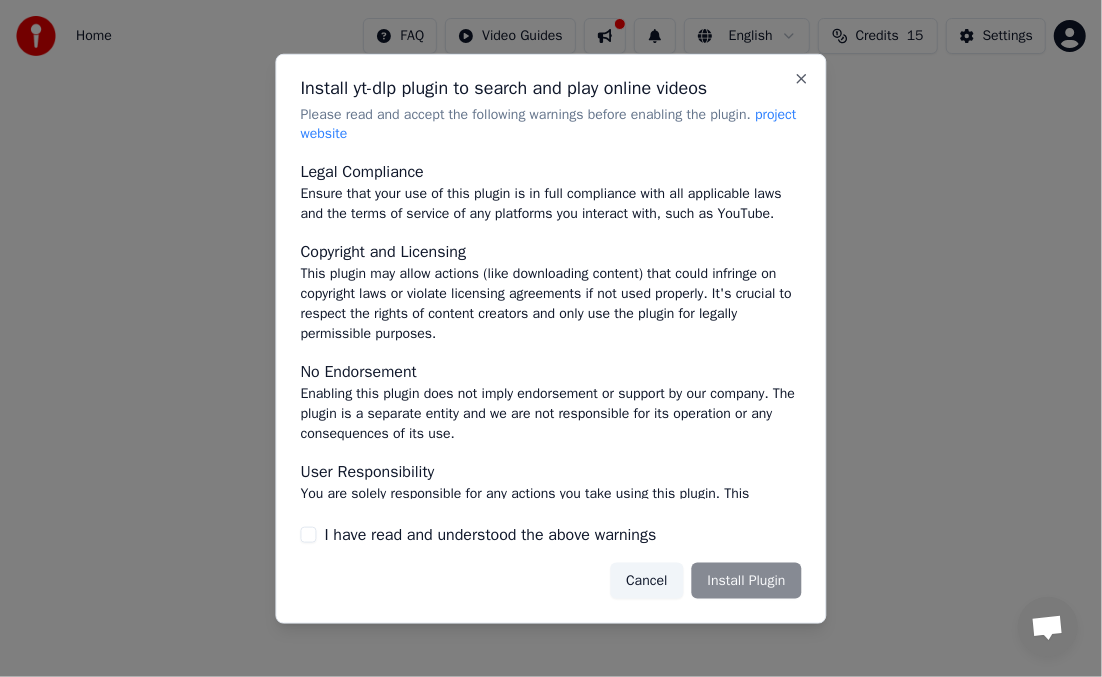 click on "I have read and understood the above warnings" at bounding box center [491, 535] 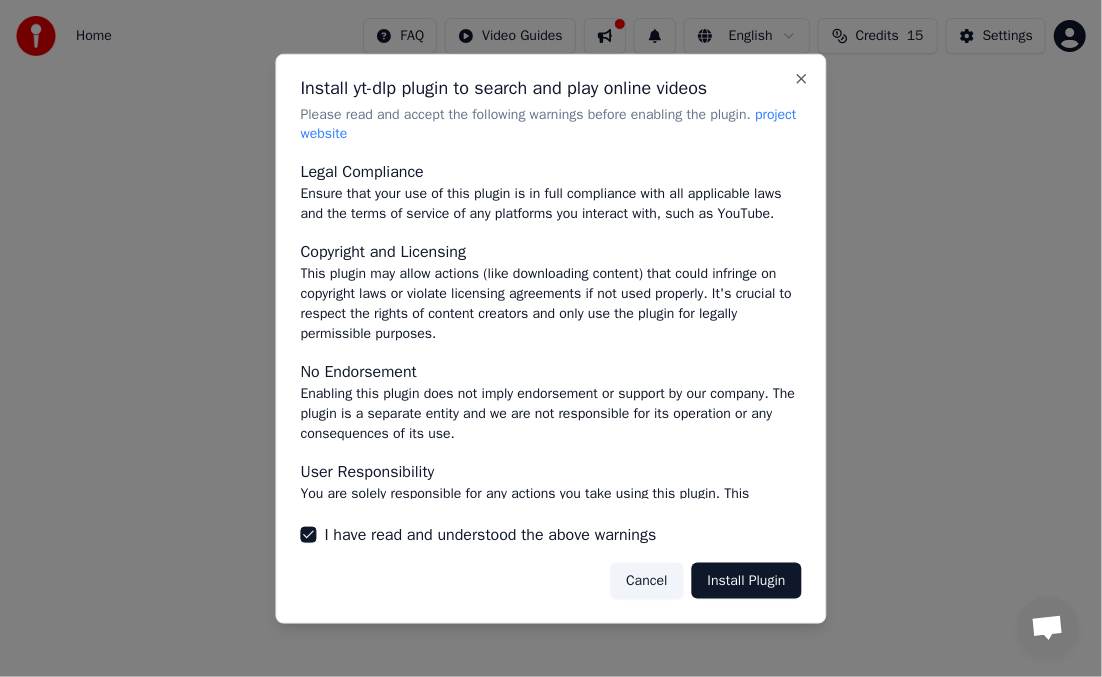 click on "Install Plugin" at bounding box center (747, 581) 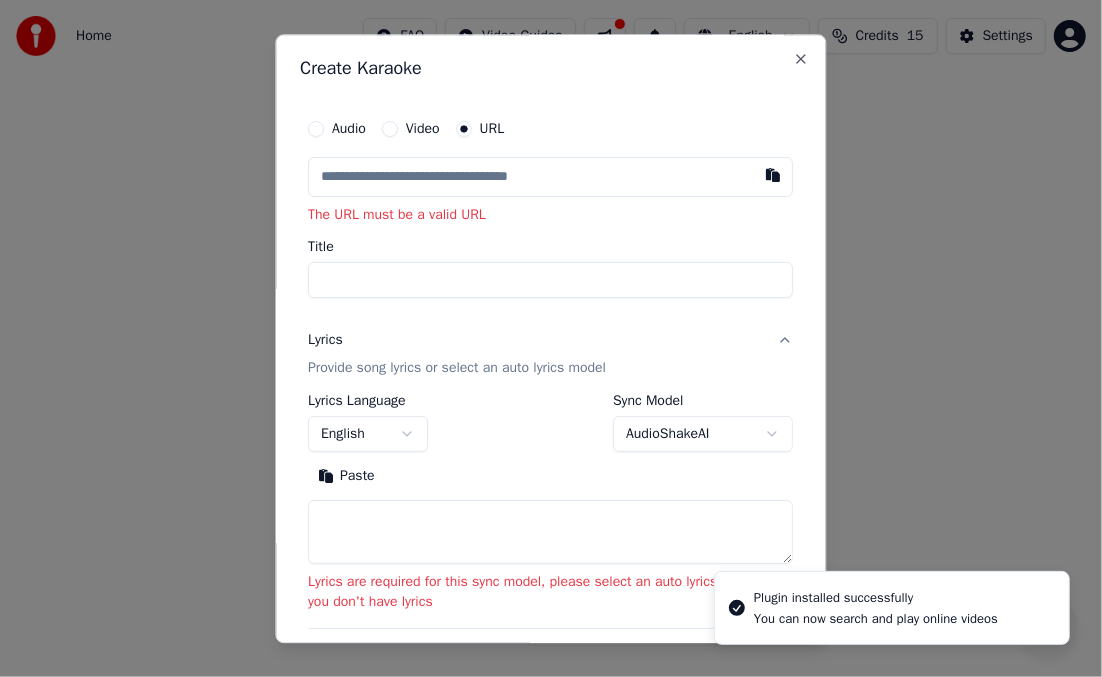 click at bounding box center [551, 177] 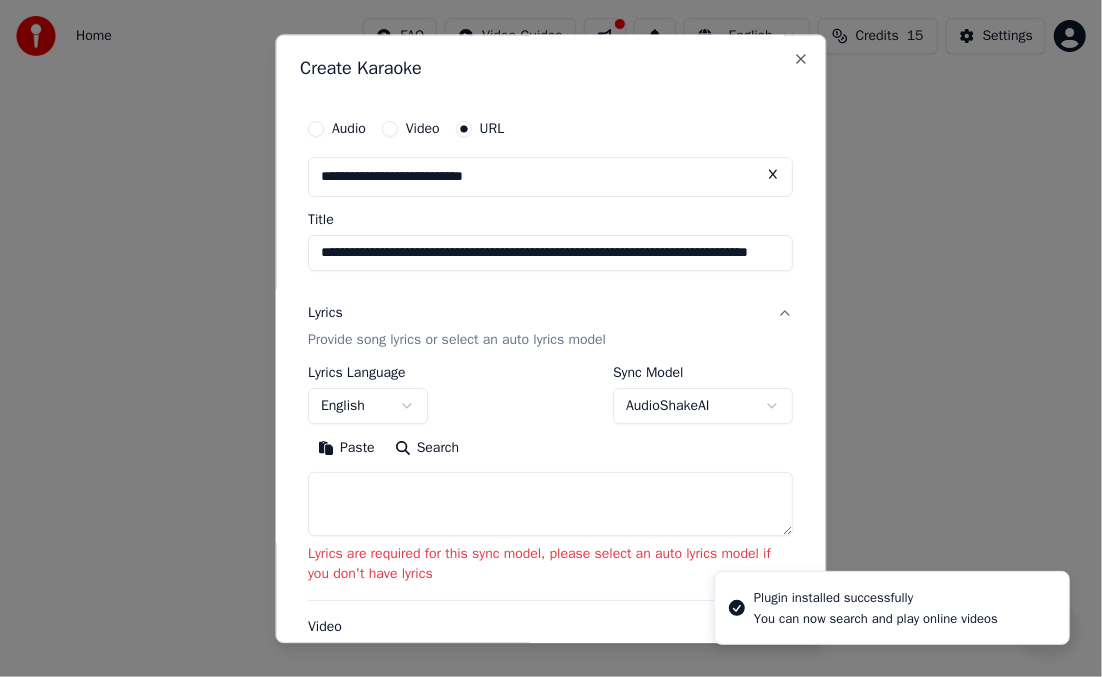 type on "**********" 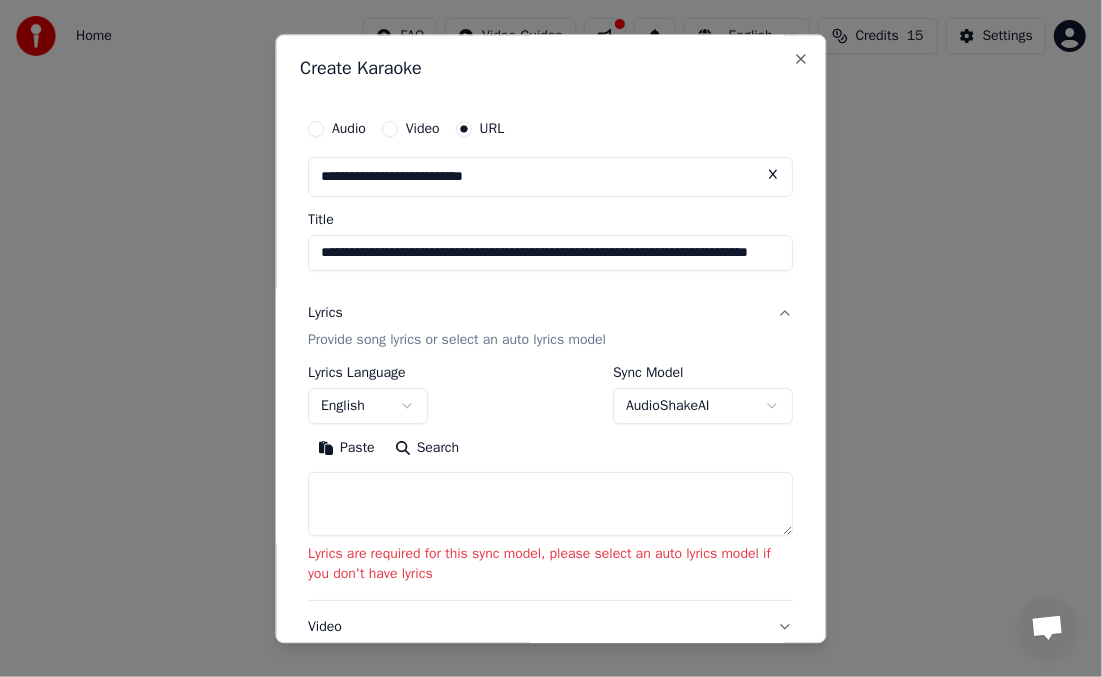 type on "**********" 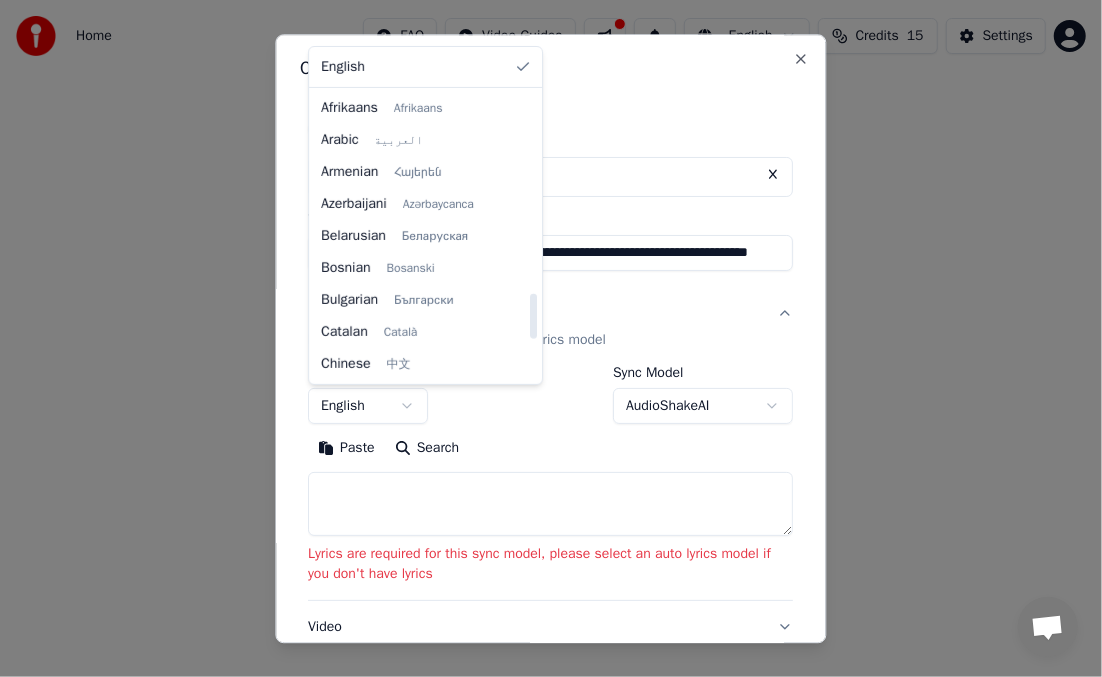 scroll, scrollTop: 1279, scrollLeft: 0, axis: vertical 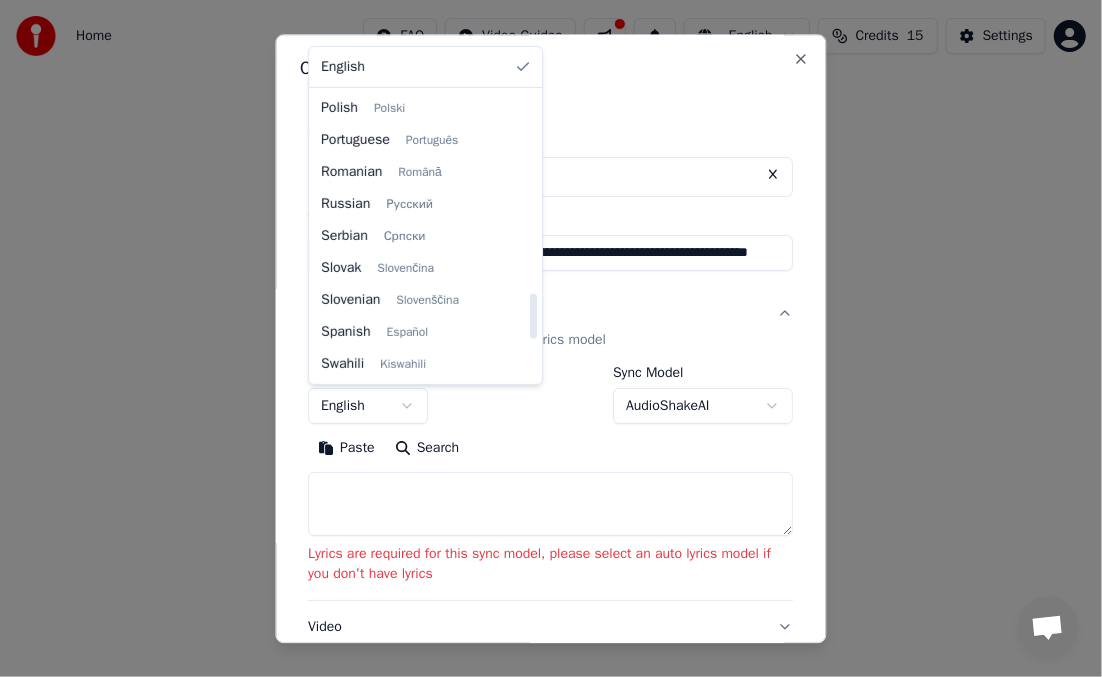 select on "**" 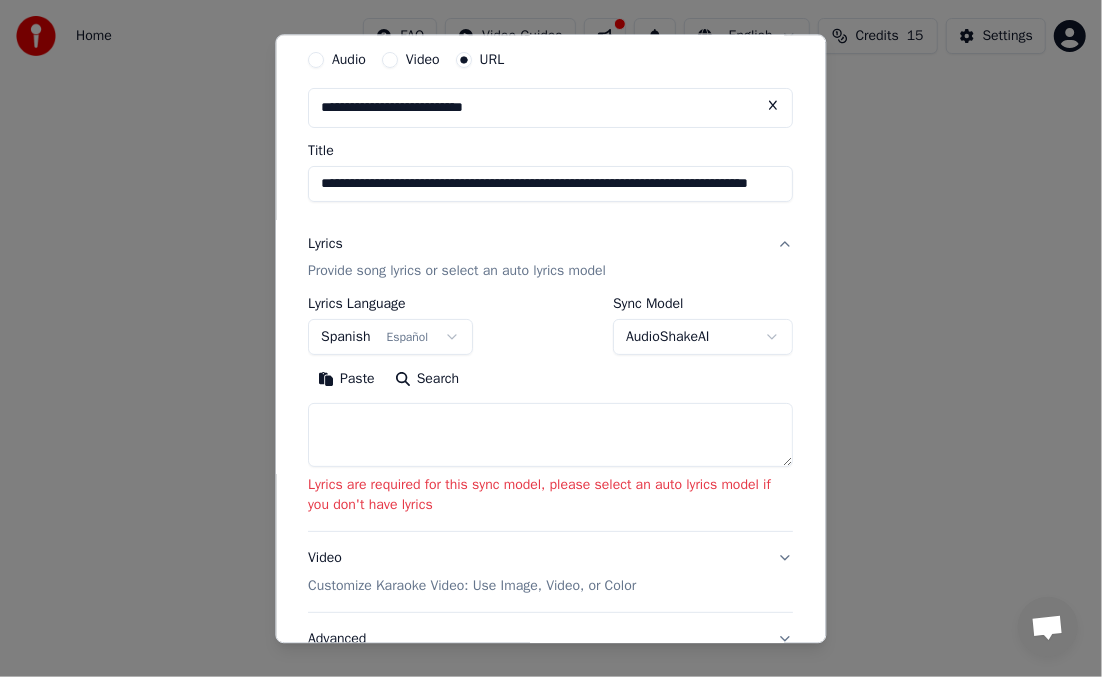 scroll, scrollTop: 86, scrollLeft: 0, axis: vertical 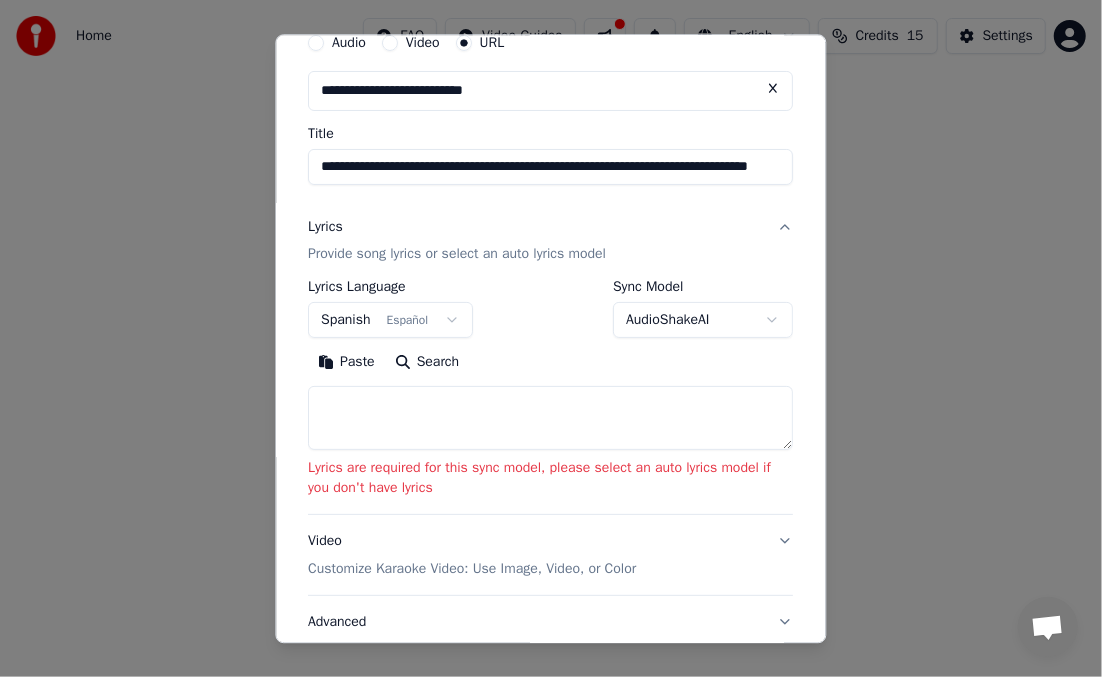 click at bounding box center (551, 419) 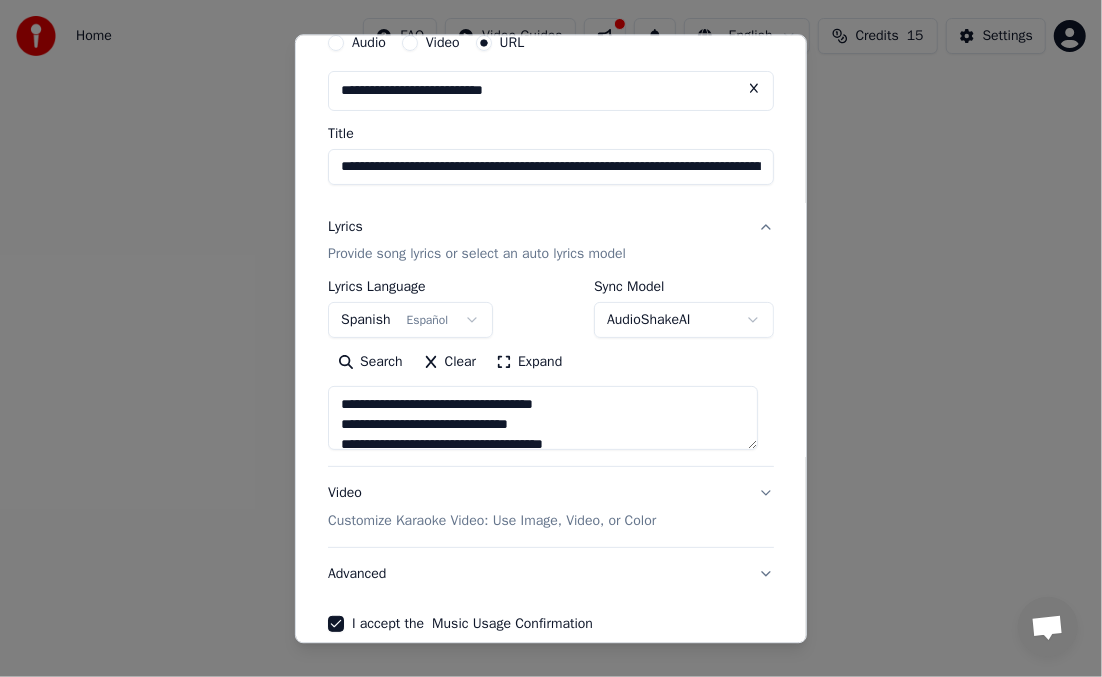 scroll, scrollTop: 884, scrollLeft: 0, axis: vertical 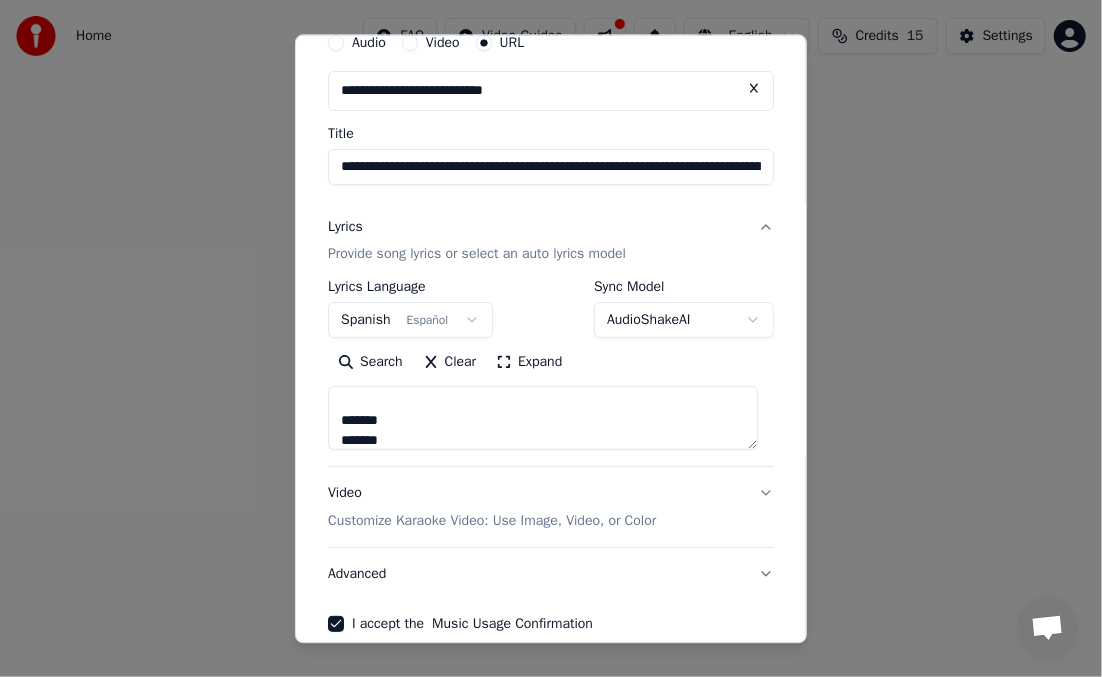 type on "**********" 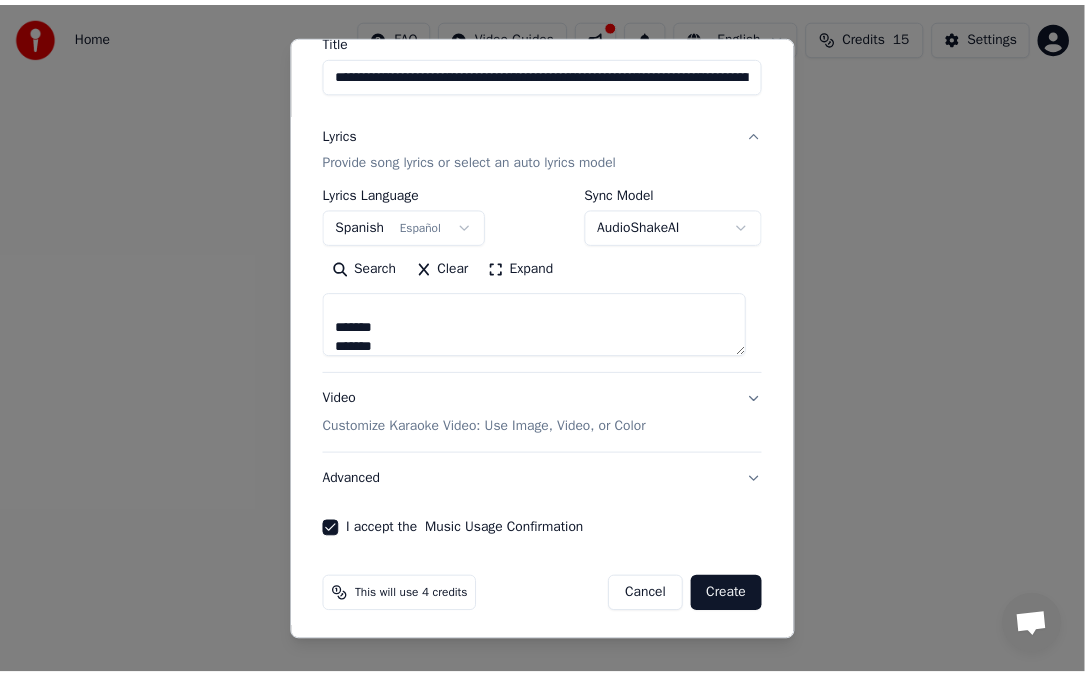 scroll, scrollTop: 182, scrollLeft: 0, axis: vertical 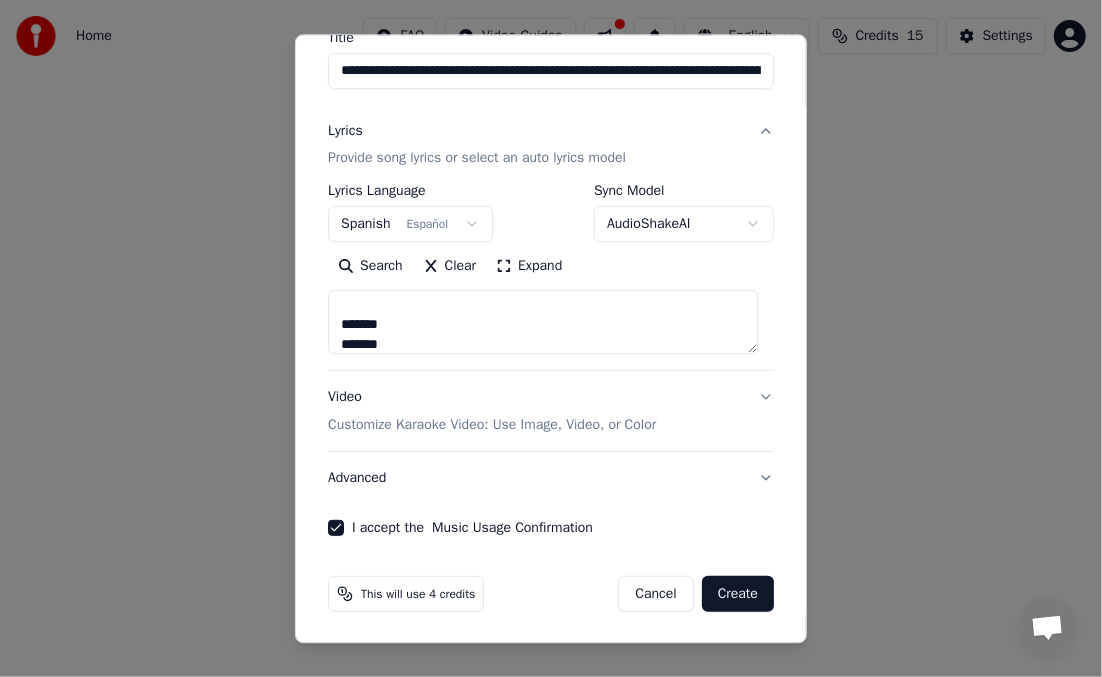 click on "Create" at bounding box center [738, 595] 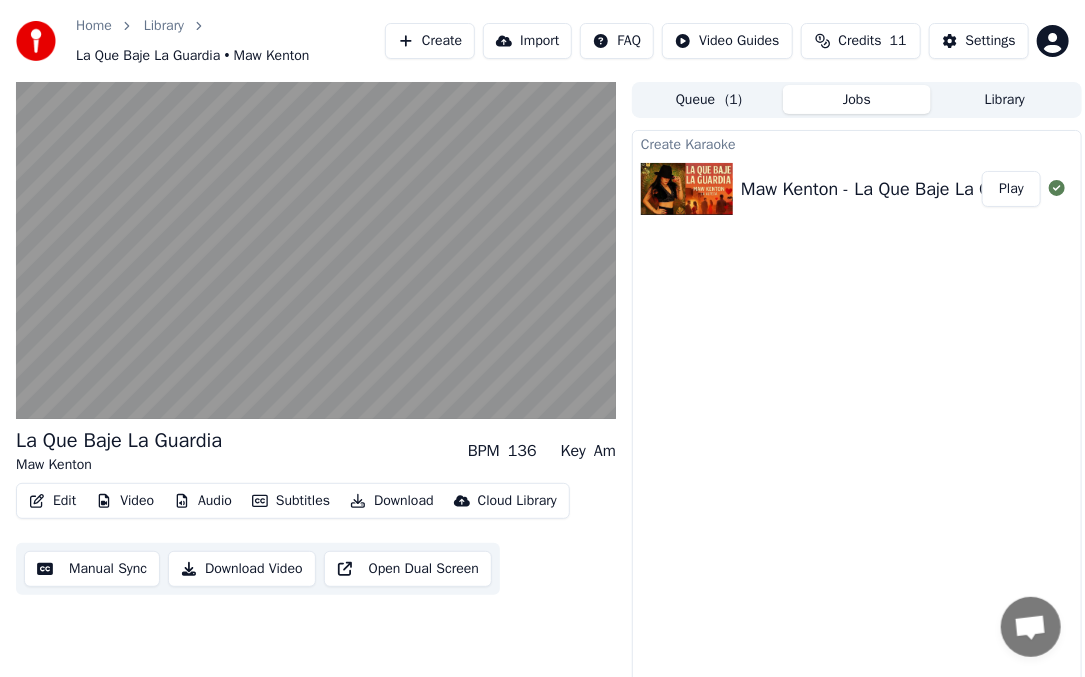 click on "Audio" at bounding box center [203, 501] 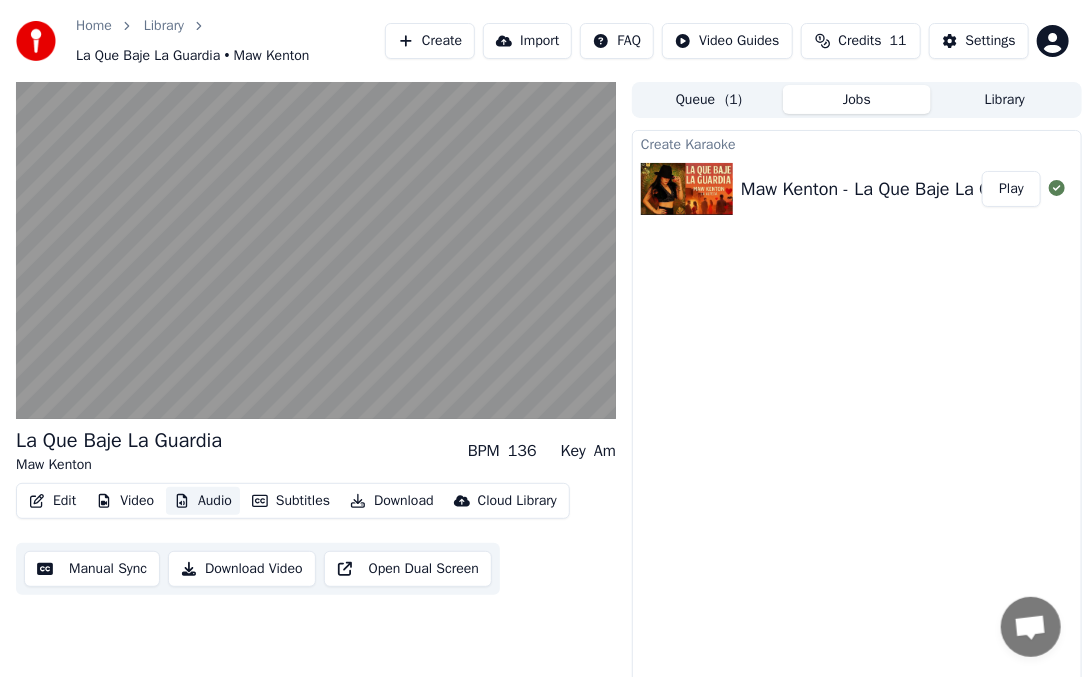 click on "Audio" at bounding box center [203, 501] 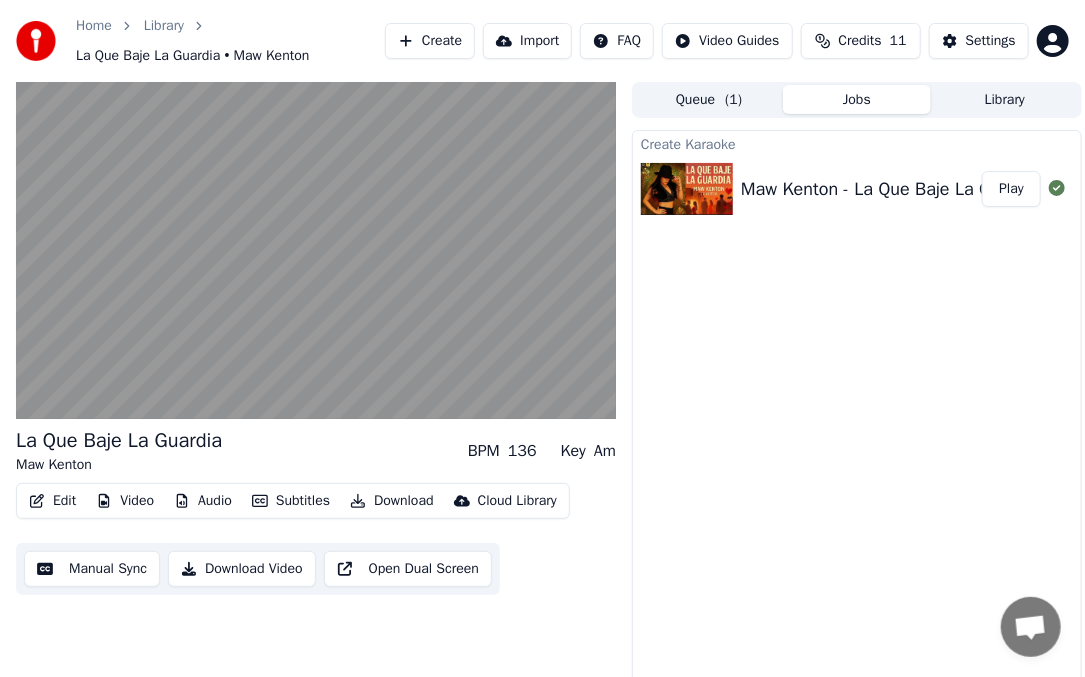 click on "Edit" at bounding box center [52, 501] 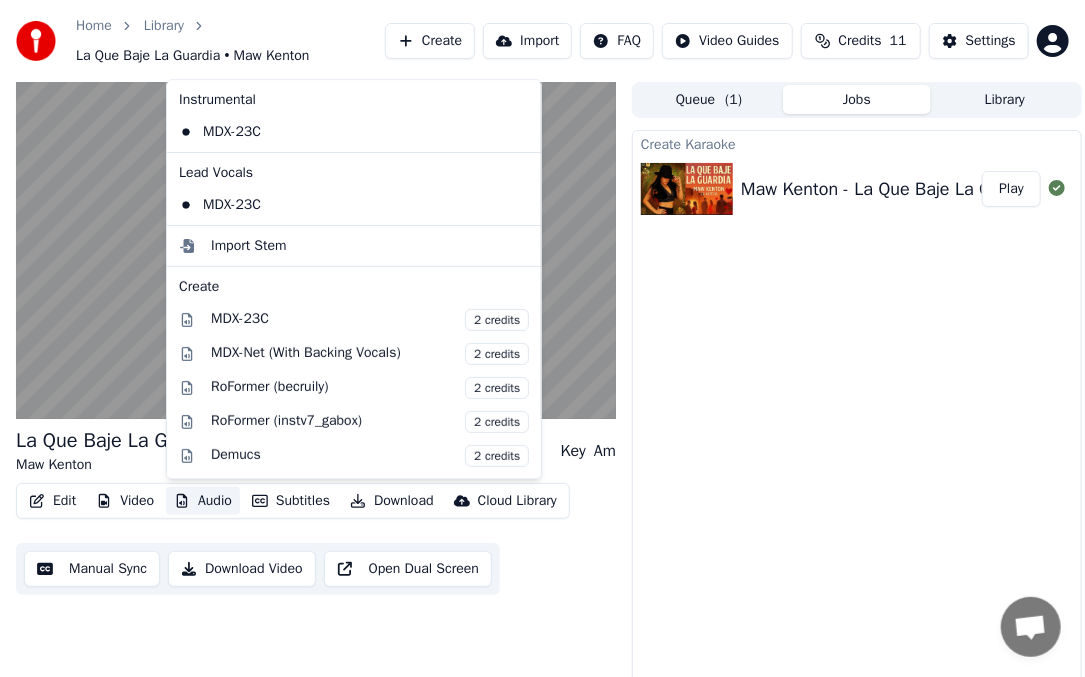 click on "La Que Baje La Guardia Maw Kenton BPM 136 Key Am Edit Video Audio Subtitles Download Cloud Library Manual Sync Download Video Open Dual Screen" at bounding box center (316, 393) 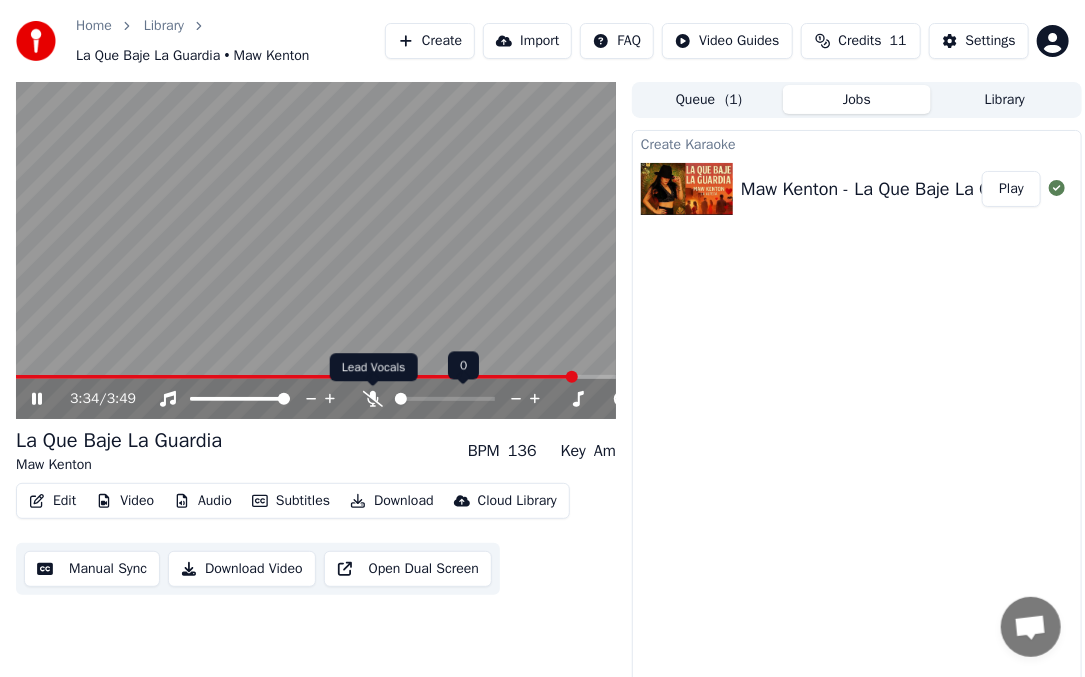 click 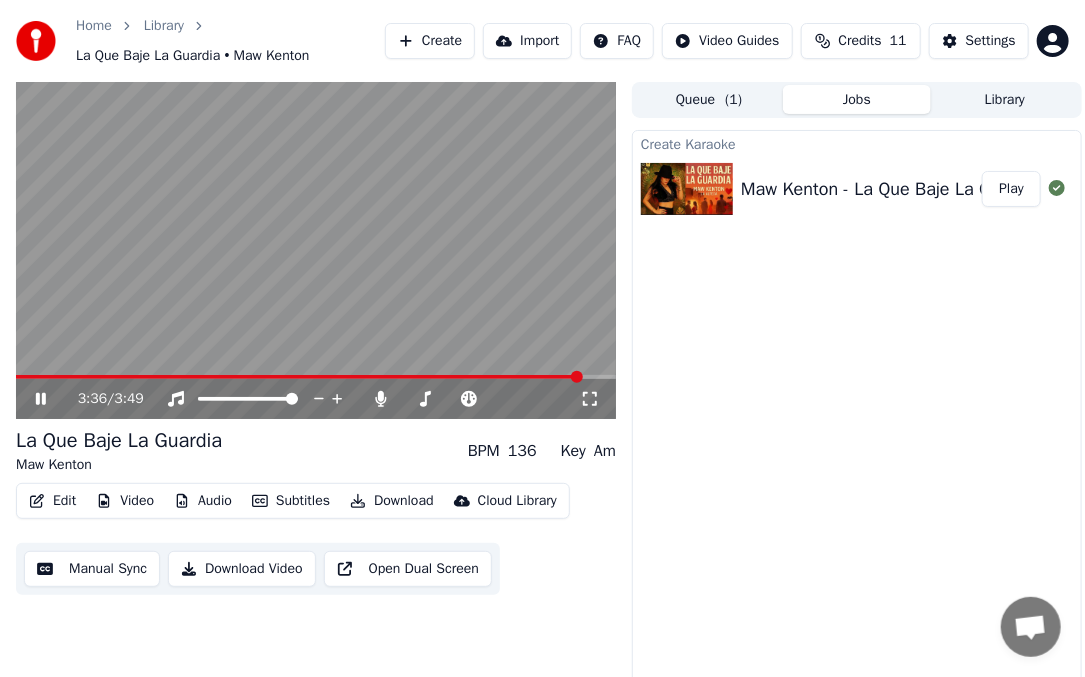 click at bounding box center [316, 251] 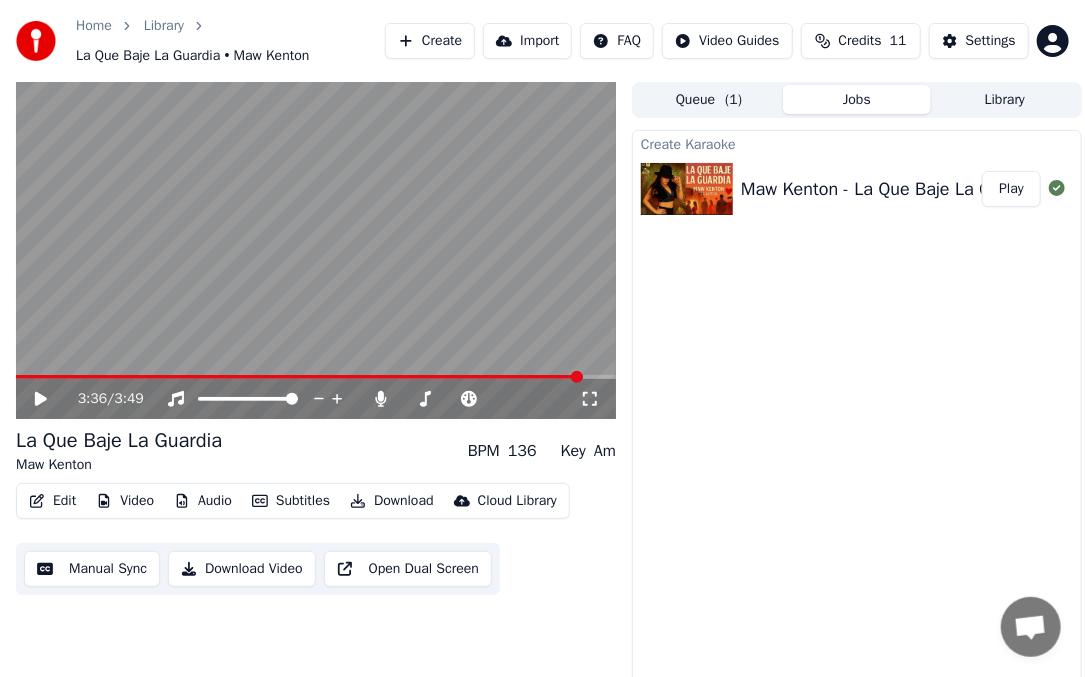 click 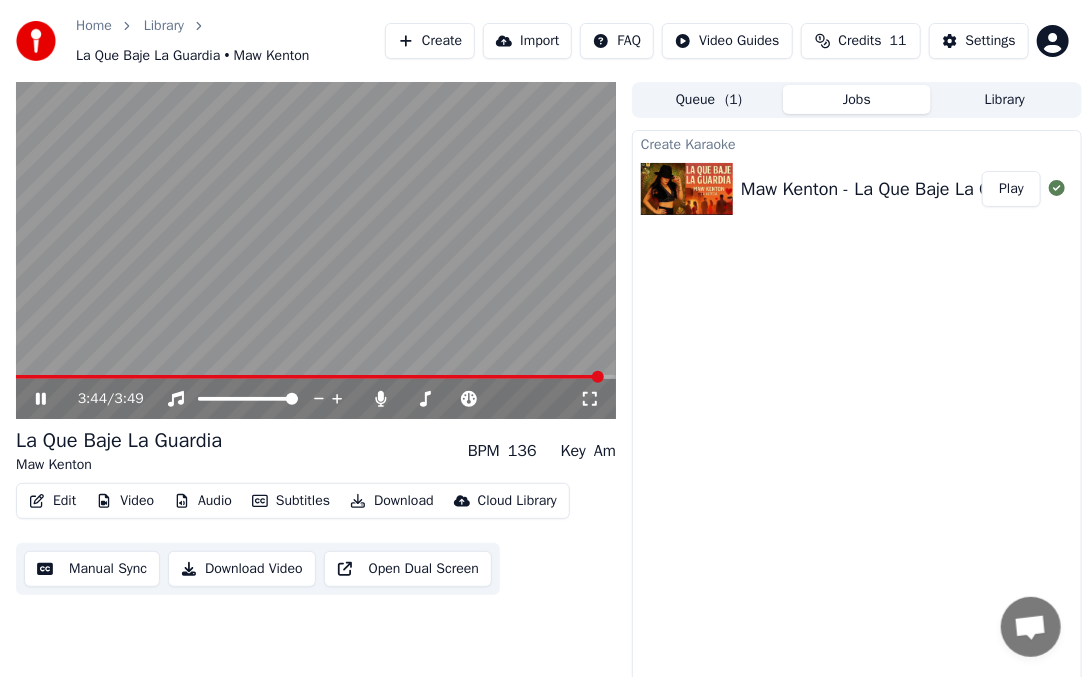click at bounding box center (316, 251) 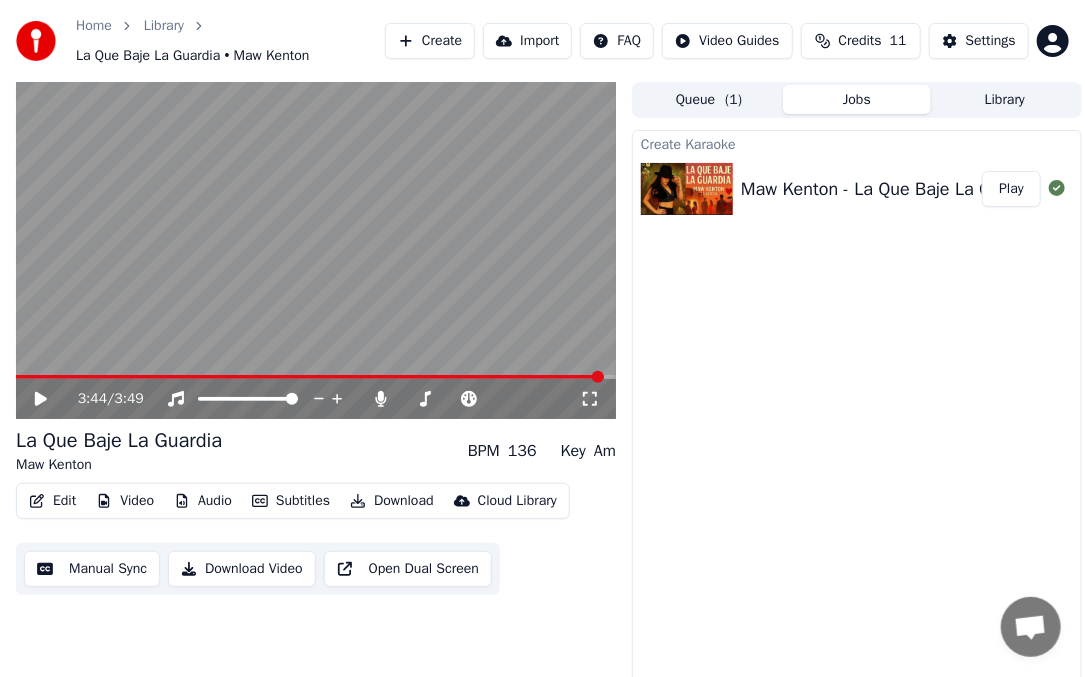 click at bounding box center (310, 377) 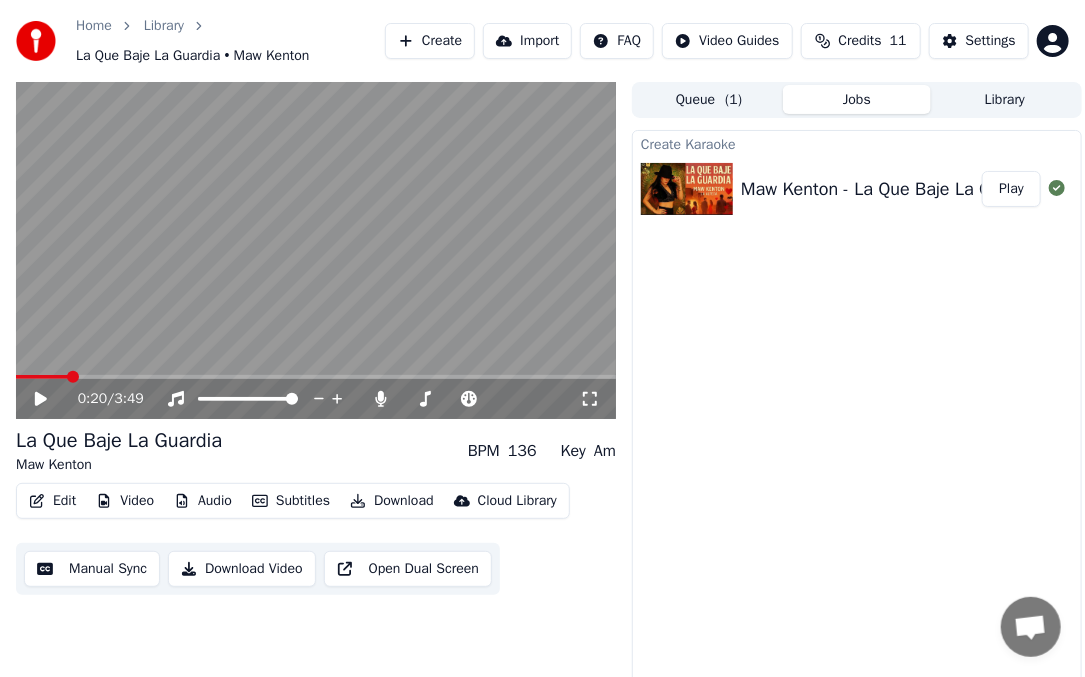 click 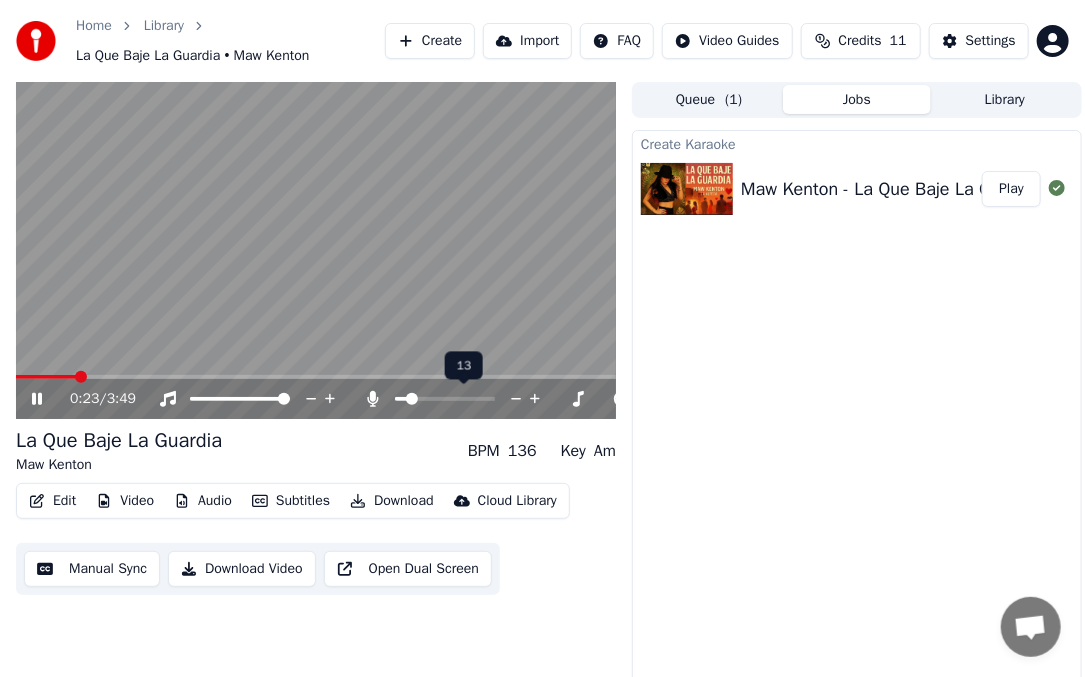 click at bounding box center [401, 399] 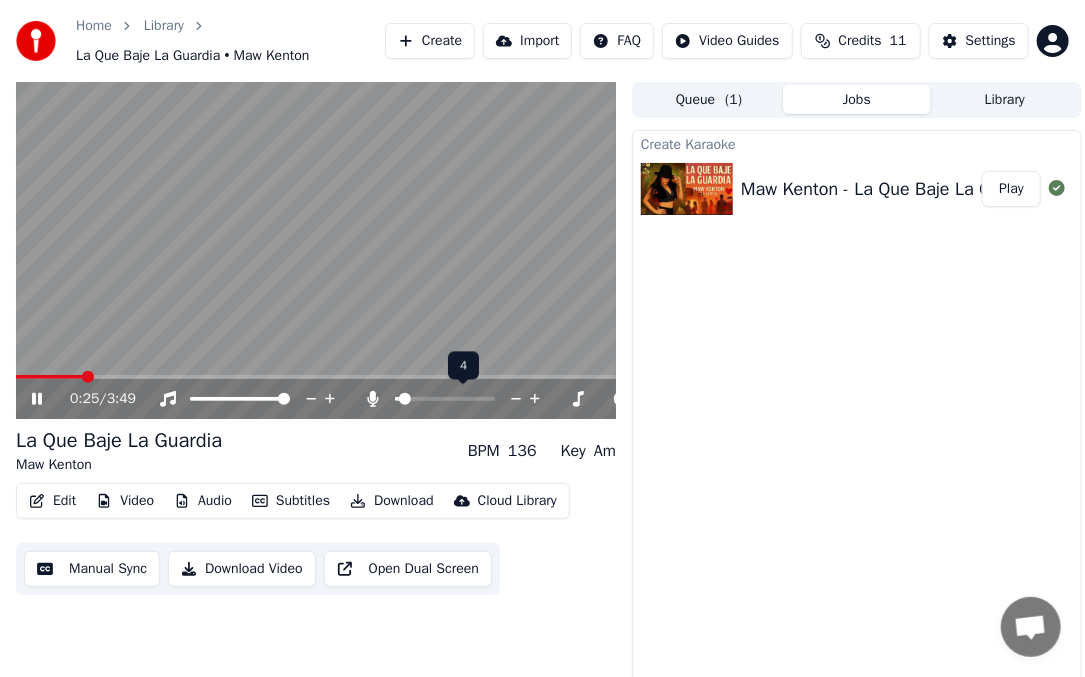 click at bounding box center [405, 399] 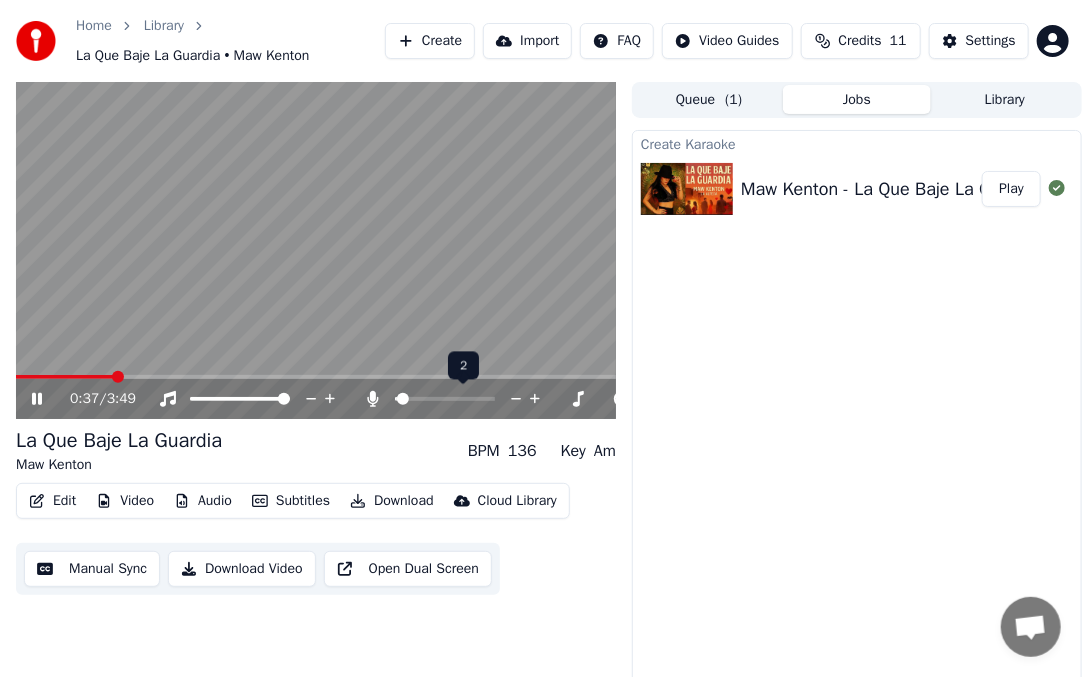 click at bounding box center [403, 399] 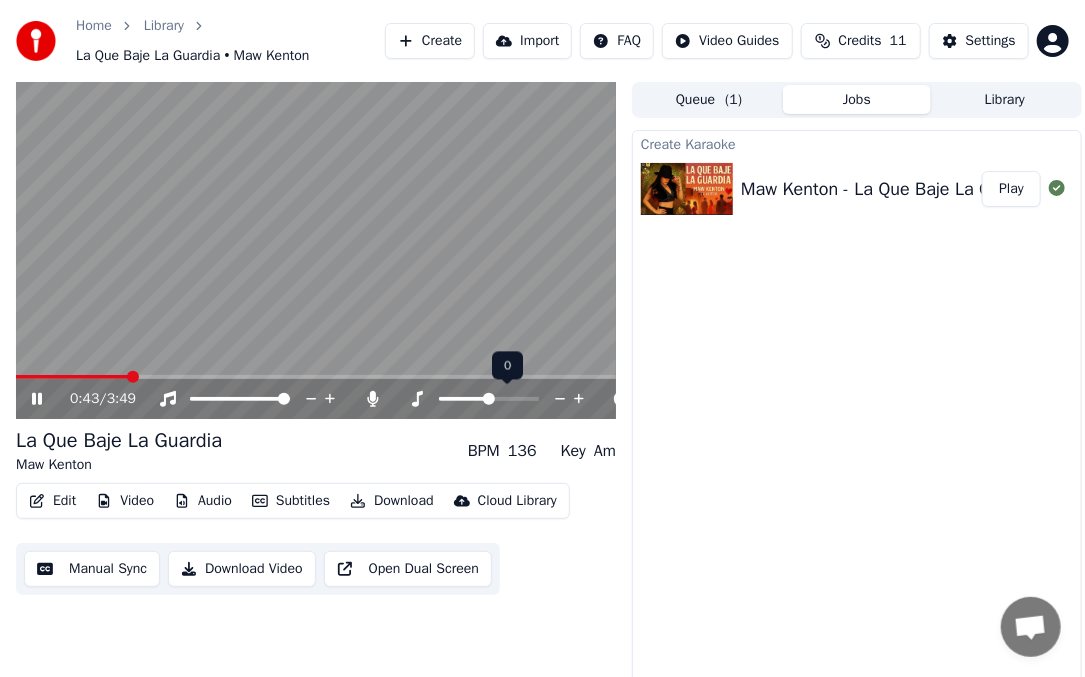 click at bounding box center (489, 399) 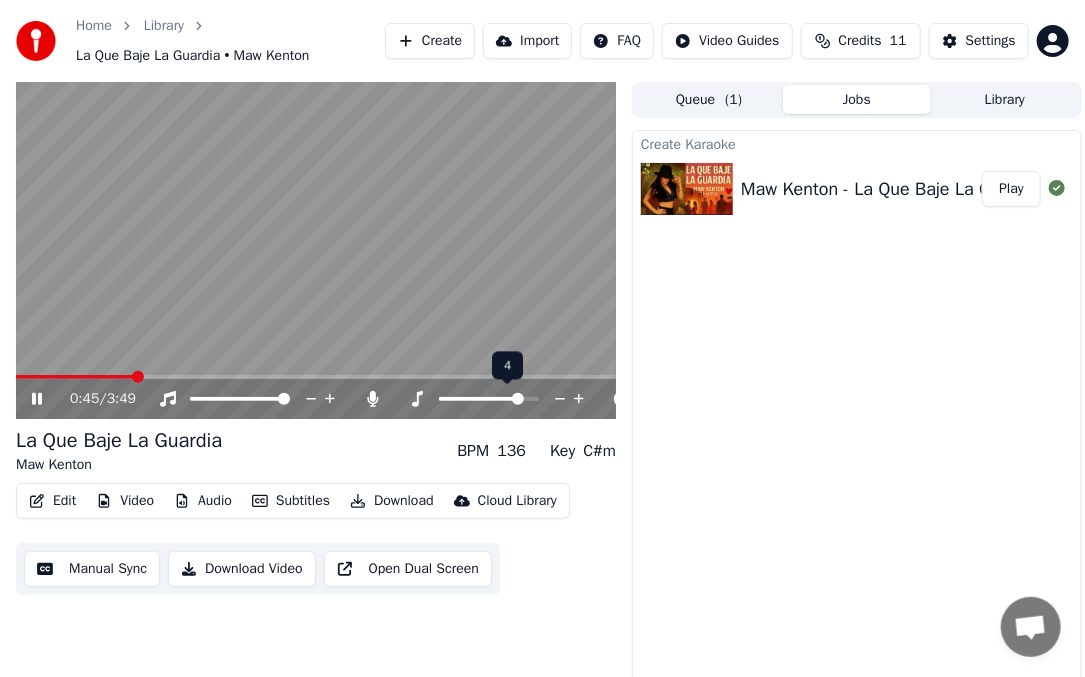 click at bounding box center [480, 399] 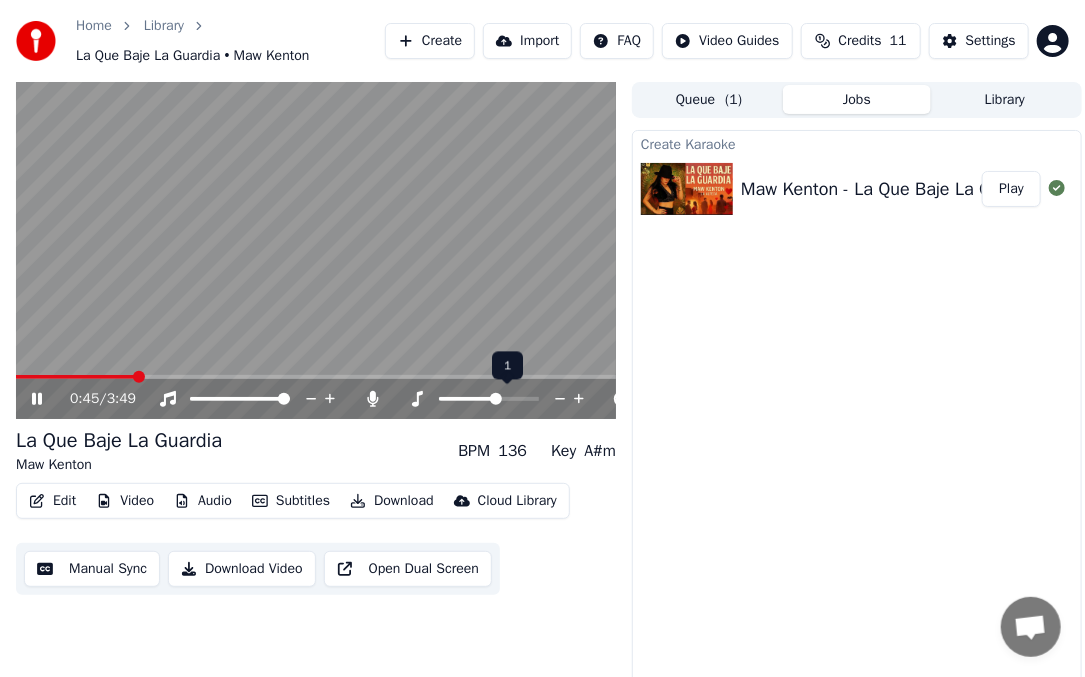 click at bounding box center [496, 399] 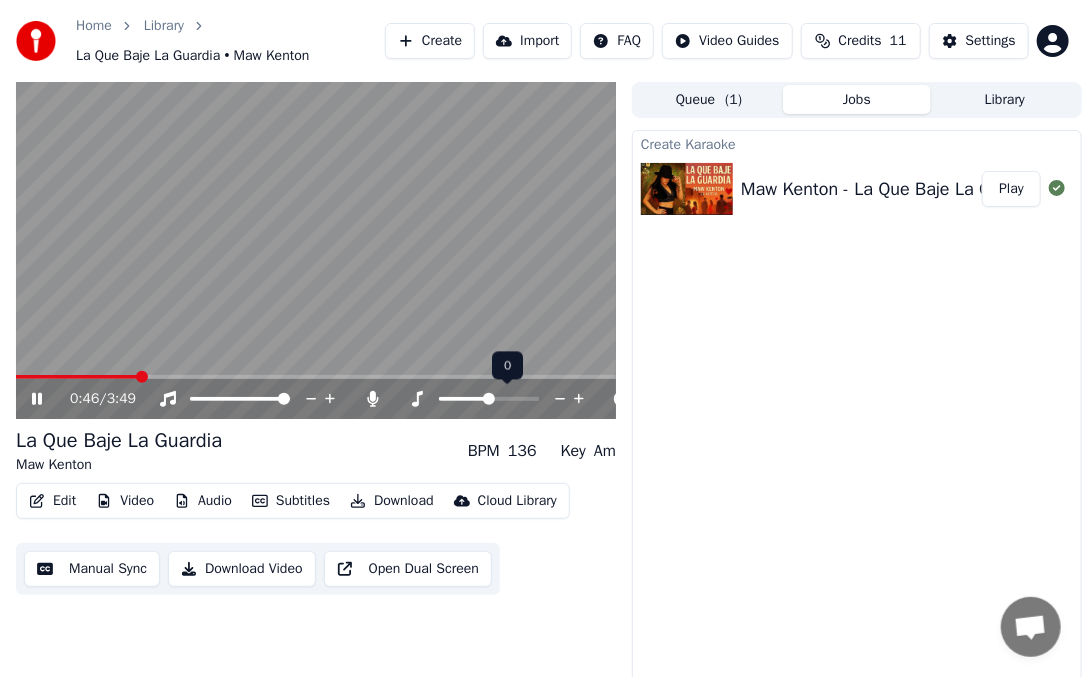 click at bounding box center (489, 399) 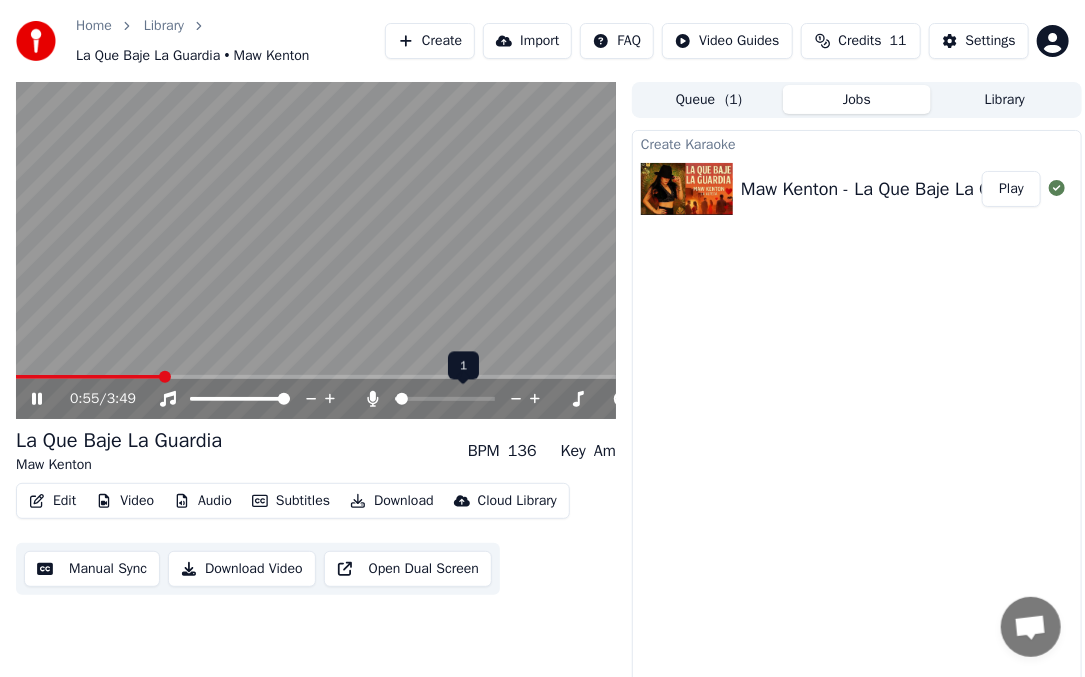 click at bounding box center (402, 399) 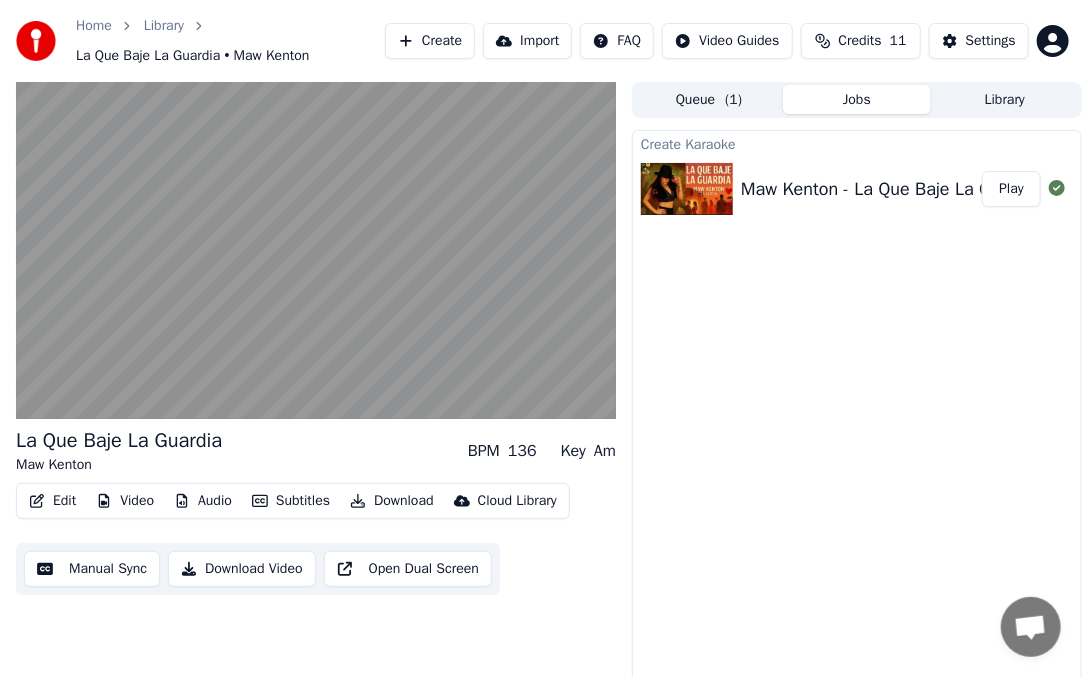 click on "Download Video" at bounding box center [242, 569] 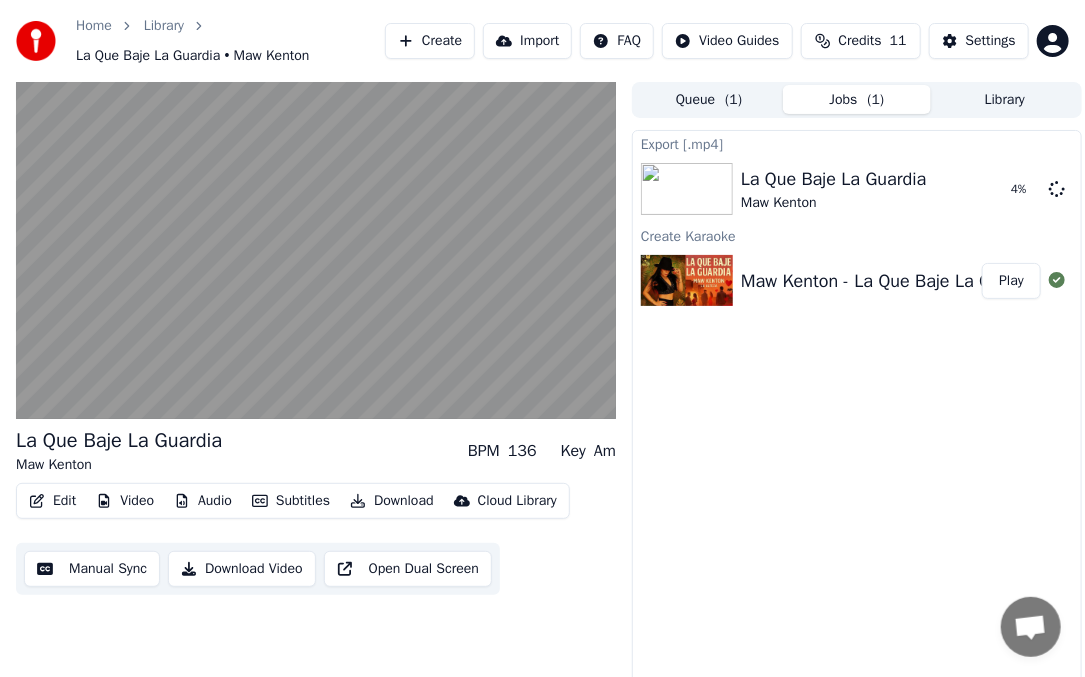 click on "Export [.mp4] La Que Baje La Guardia Maw Kenton 4 % Create Karaoke Maw Kenton - La Que Baje La Guardia - Merengue bailable de Desamor #cover #amor #love Play" at bounding box center [857, 417] 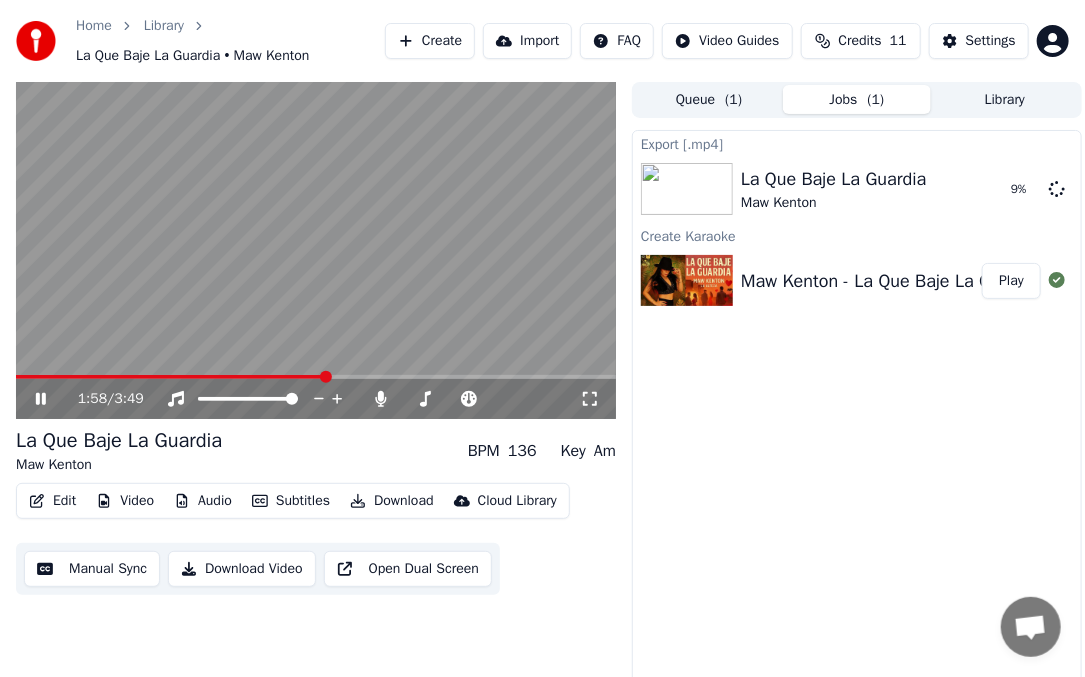 click 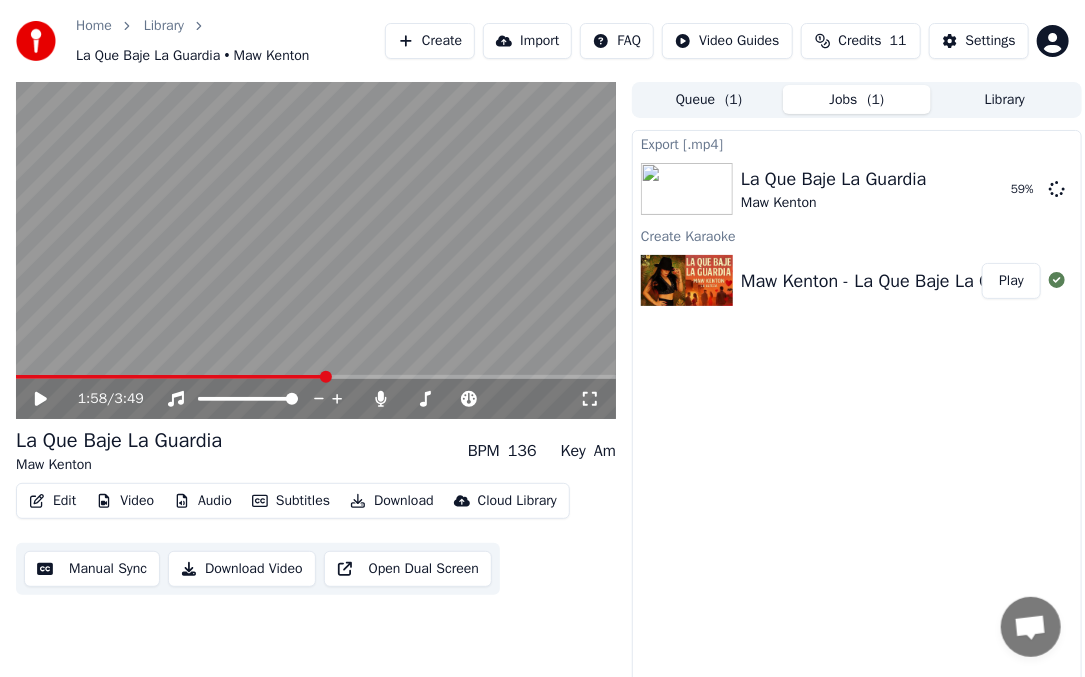 click 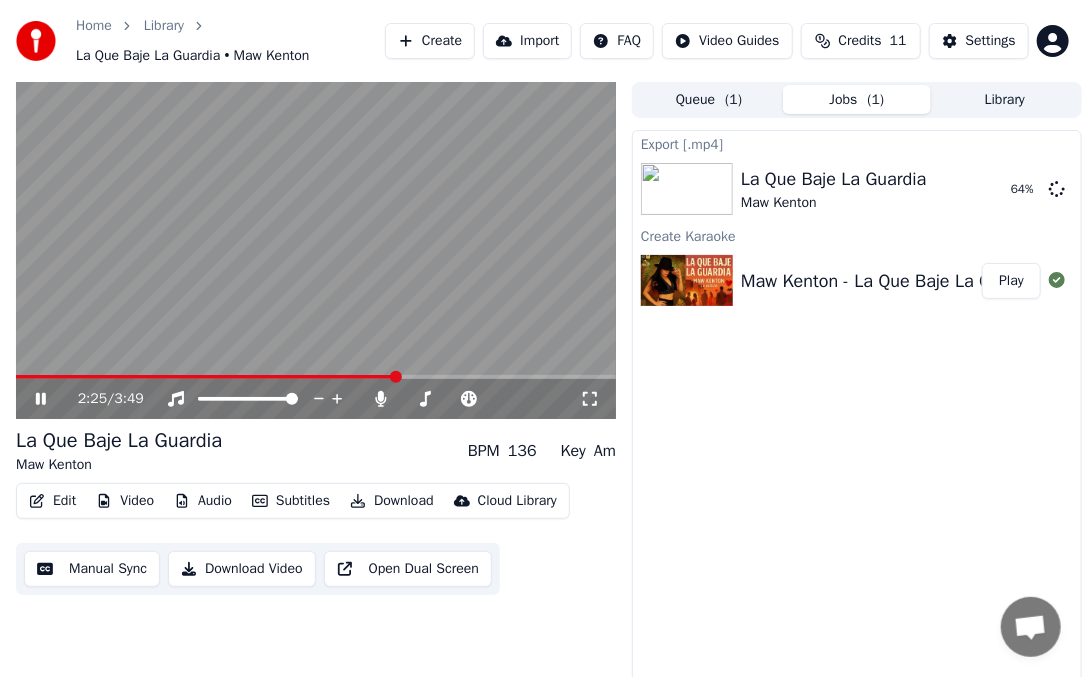 click on "Subtitles" at bounding box center [291, 501] 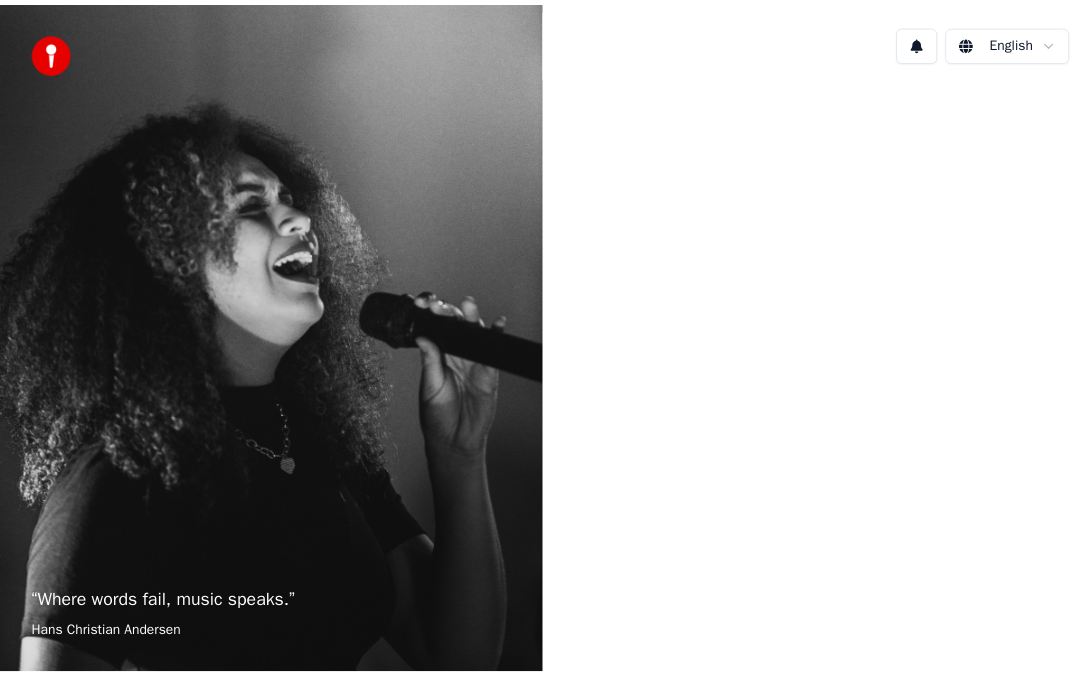 scroll, scrollTop: 0, scrollLeft: 0, axis: both 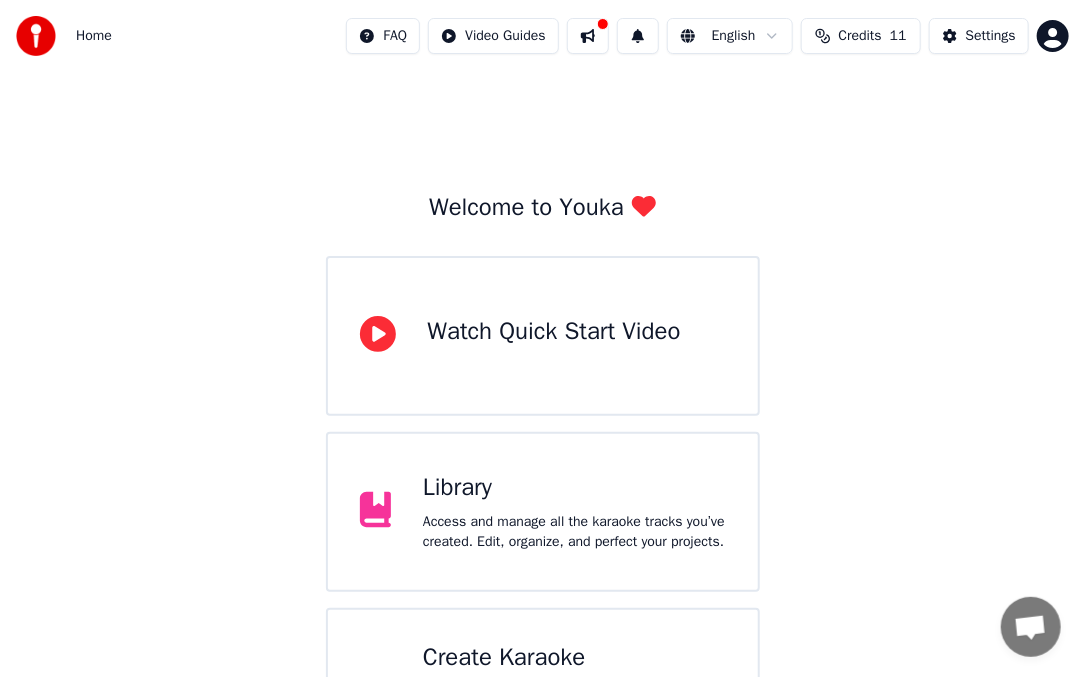 click on "Access and manage all the karaoke tracks you’ve created. Edit, organize, and perfect your projects." at bounding box center (574, 532) 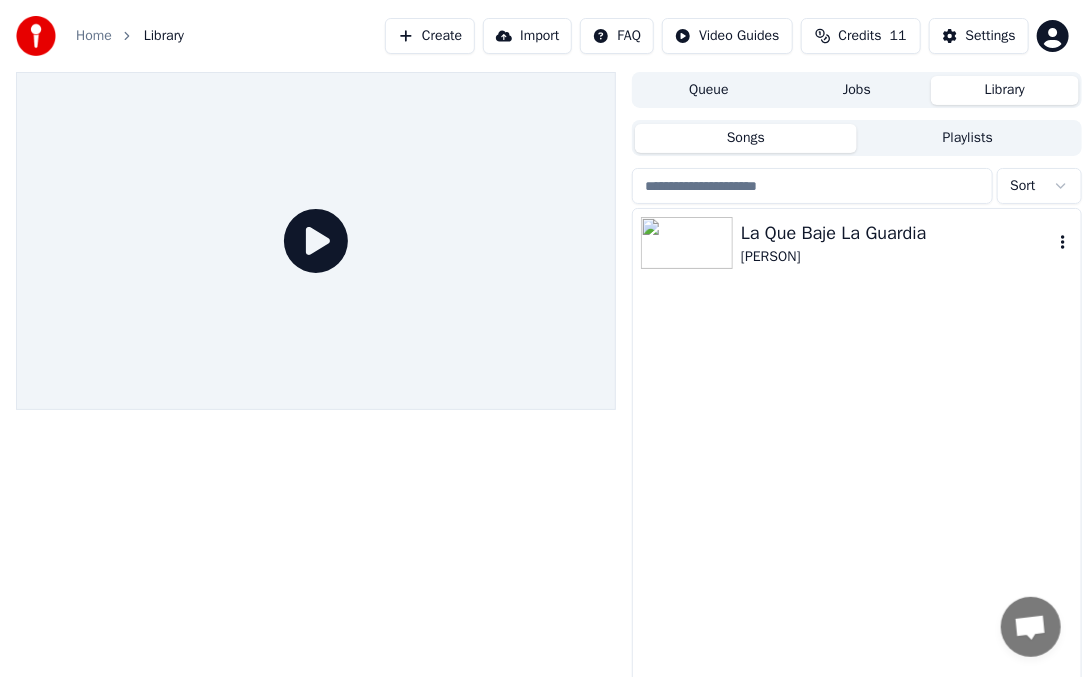click on "La Que Baje La Guardia" at bounding box center (897, 233) 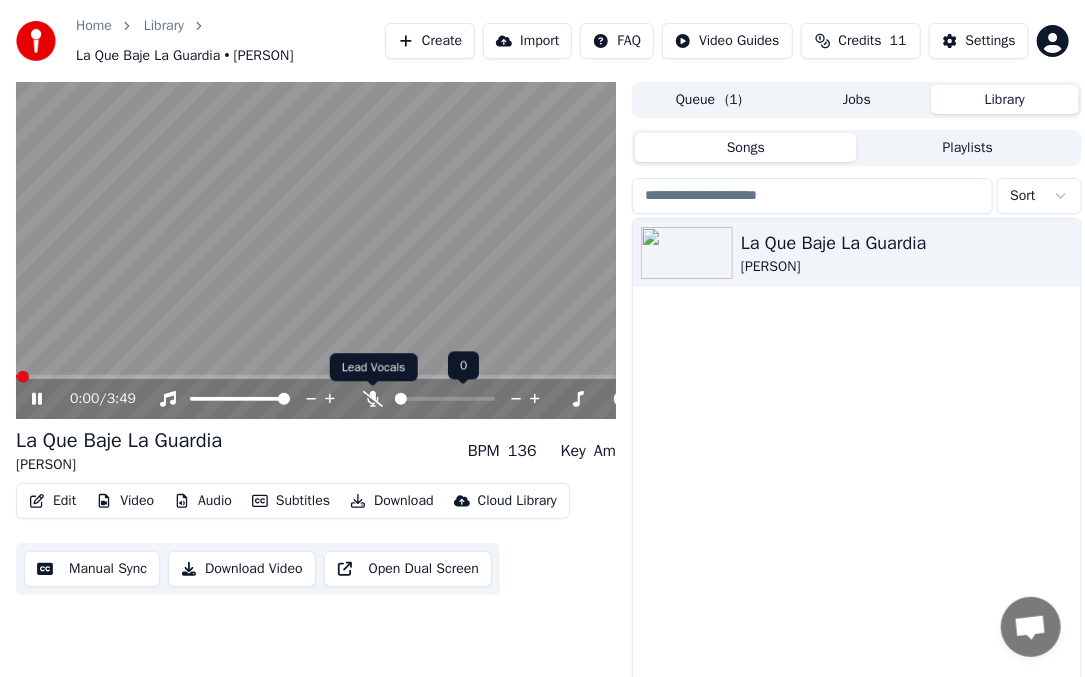 click 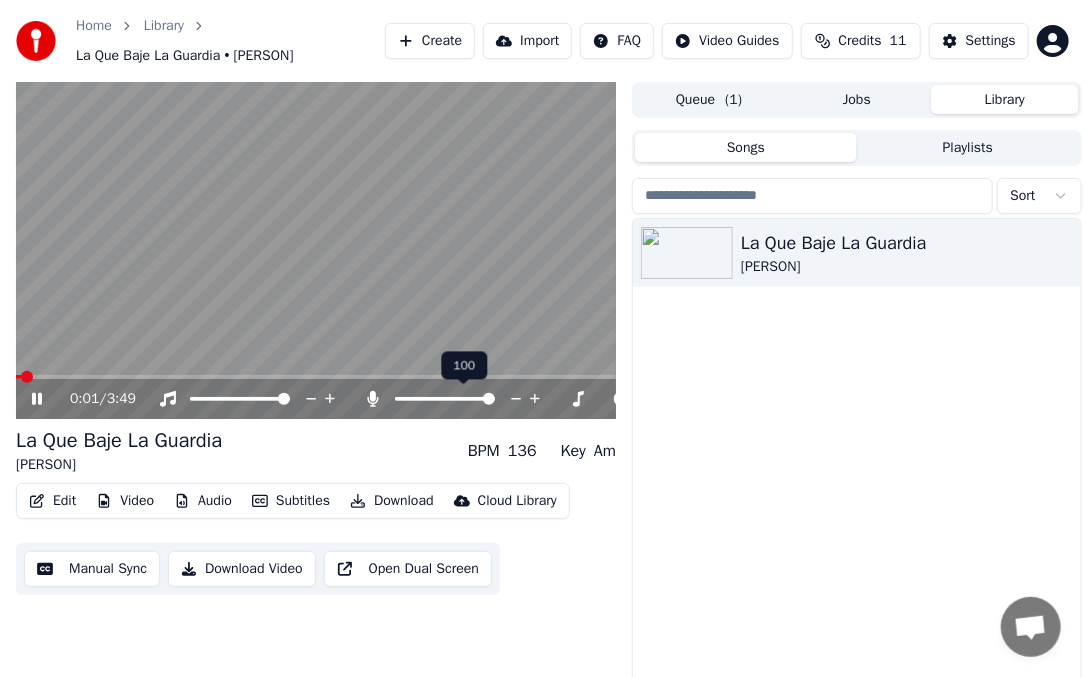 click at bounding box center (463, 399) 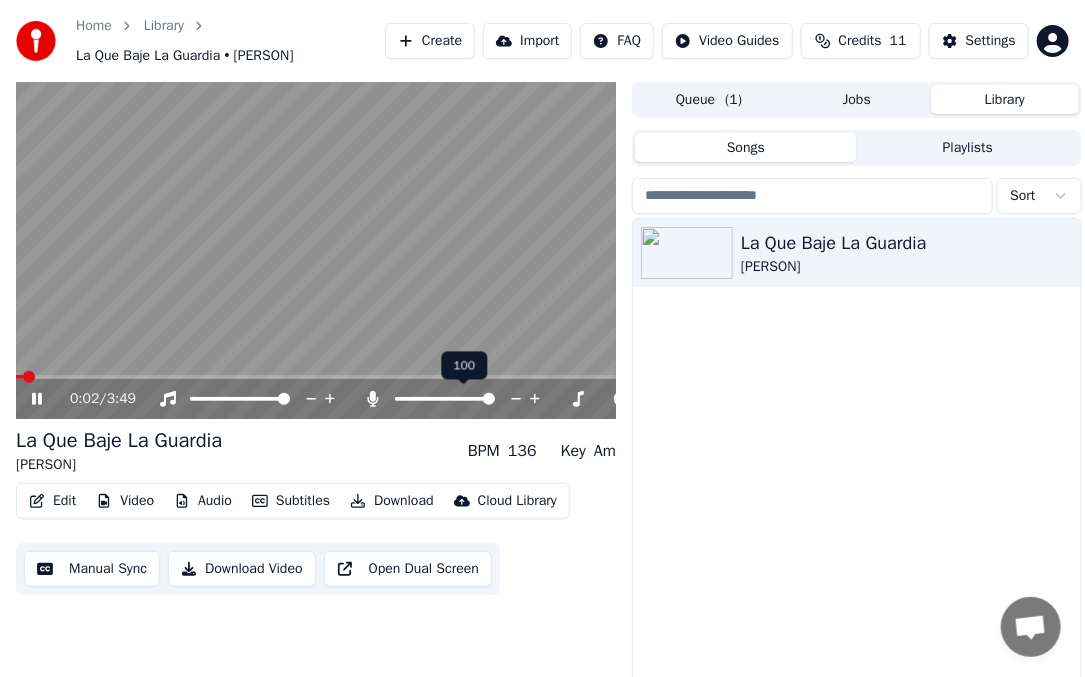click at bounding box center [463, 399] 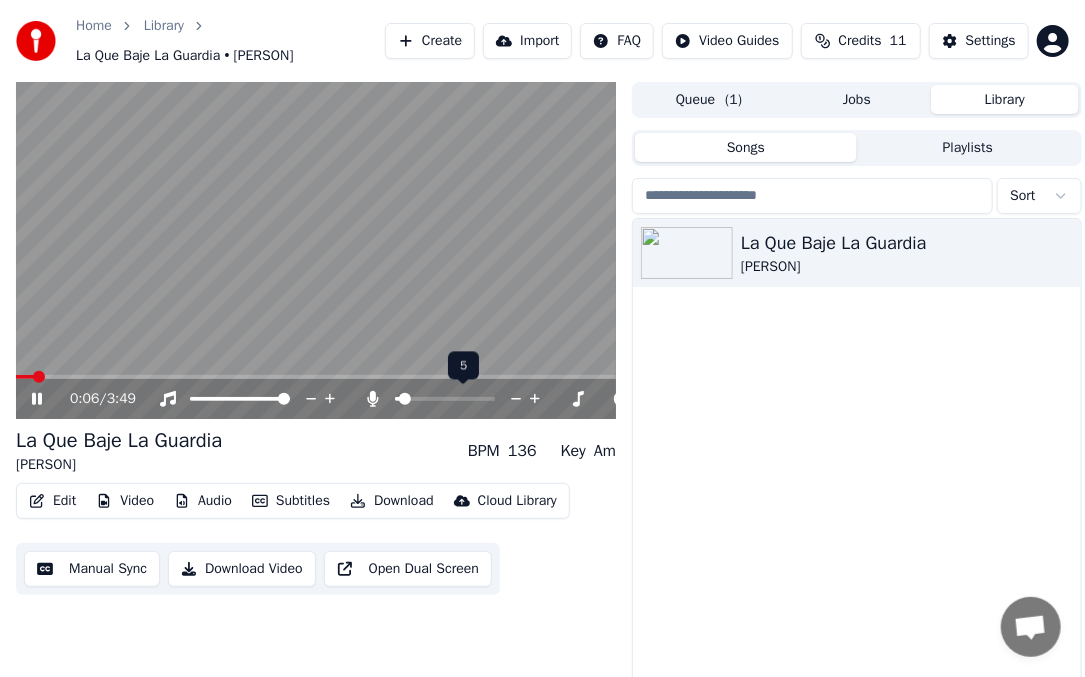 click at bounding box center [405, 399] 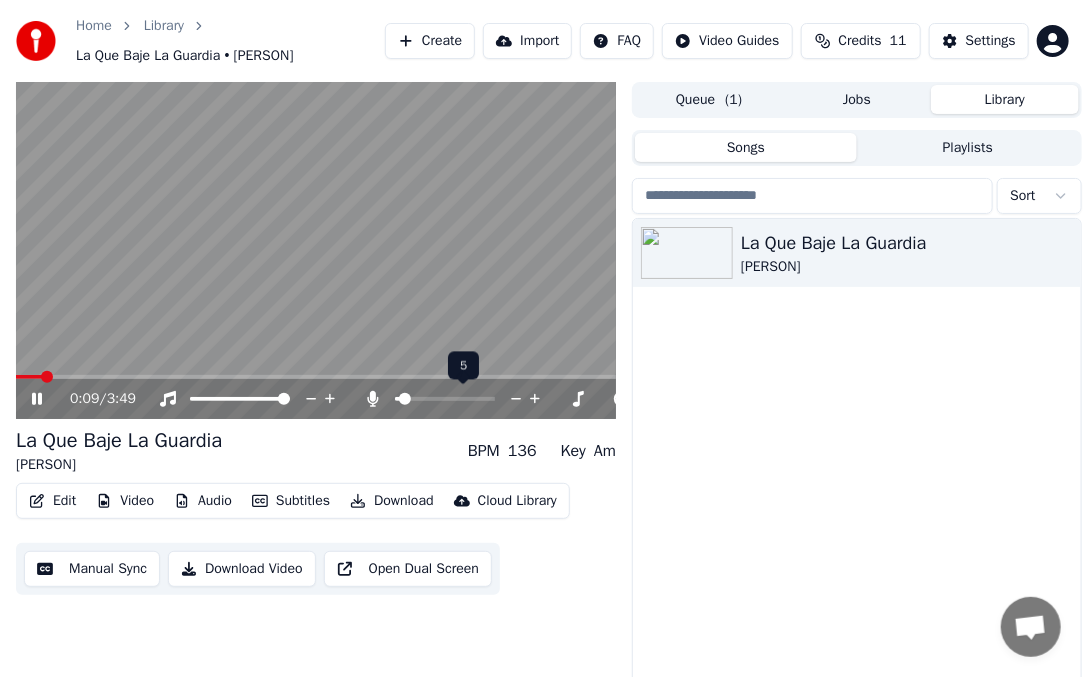 click 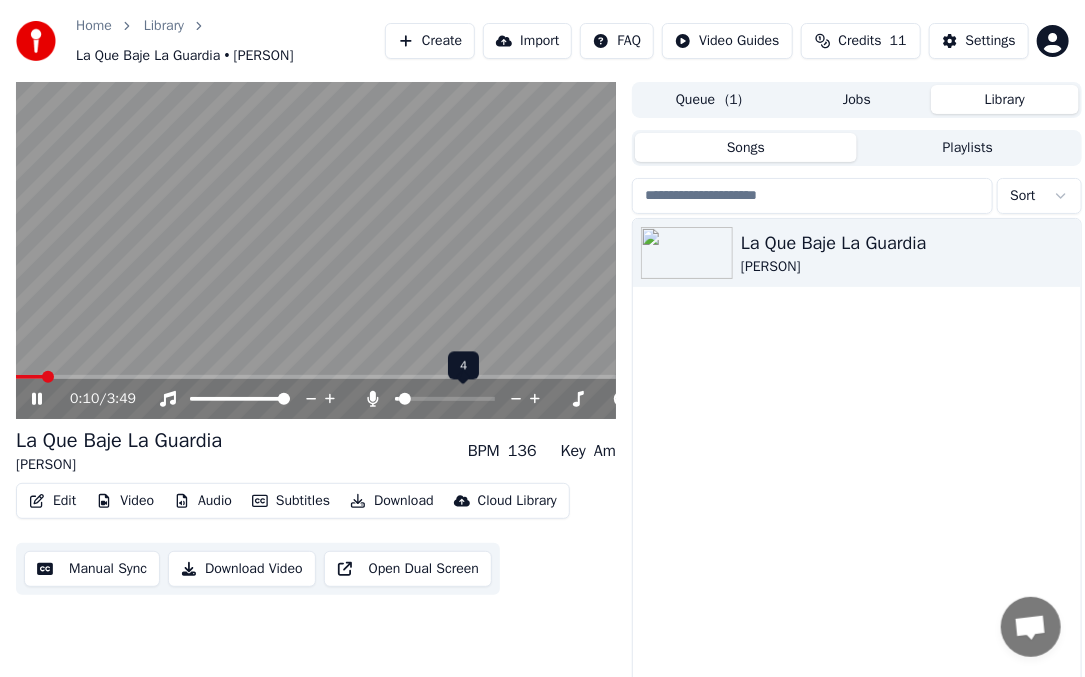 click 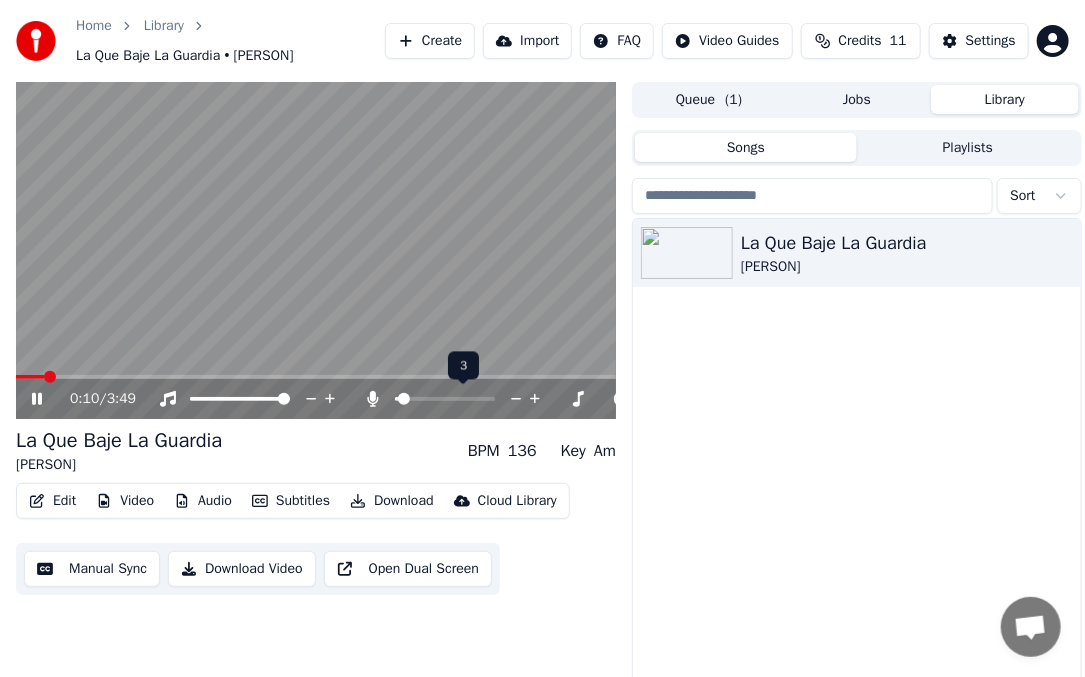 click 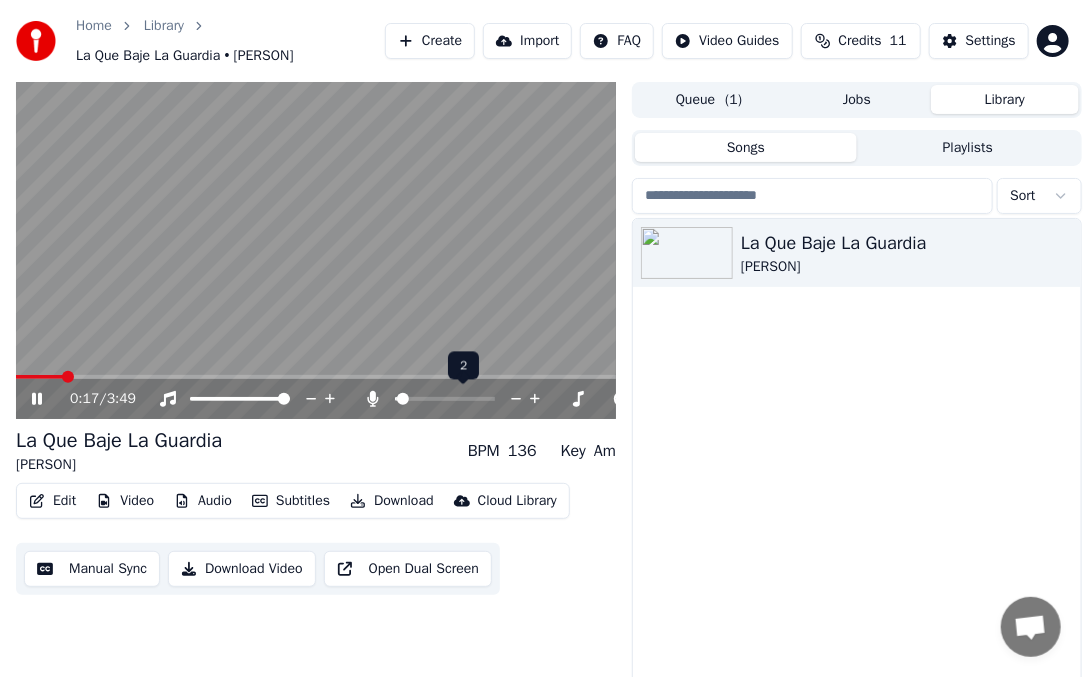 click 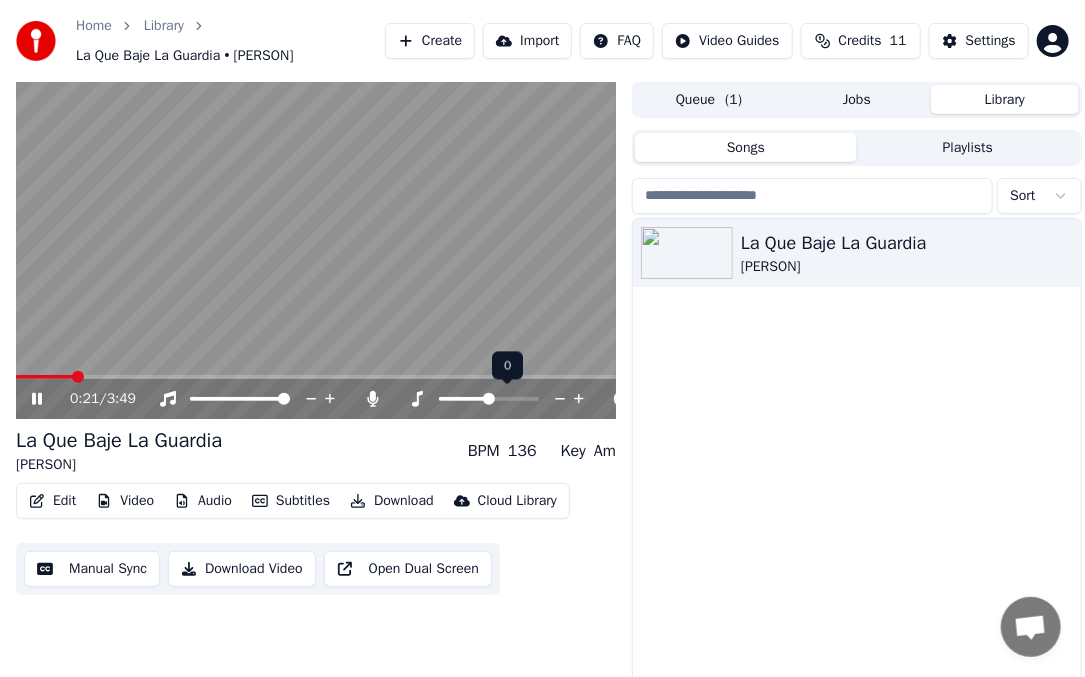 click 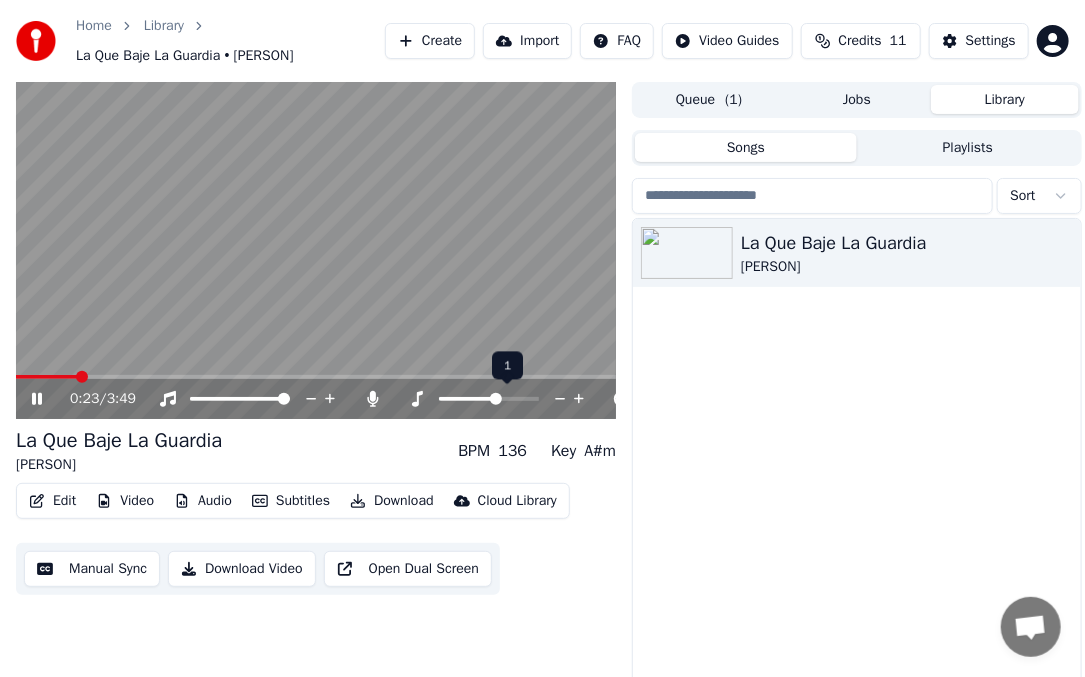 click 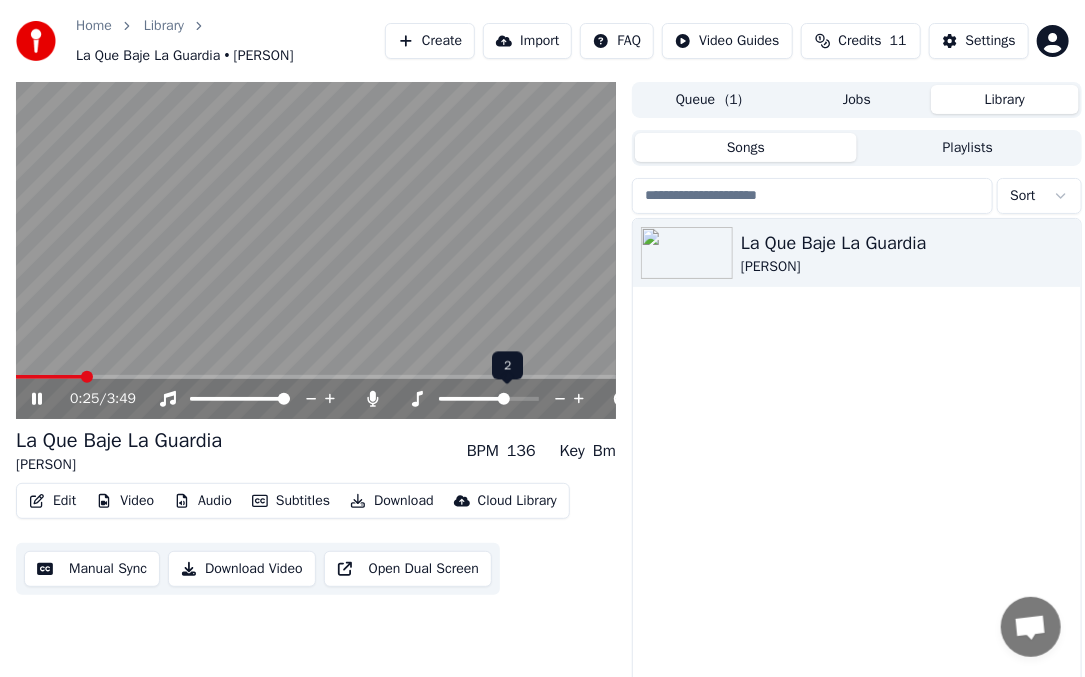 click 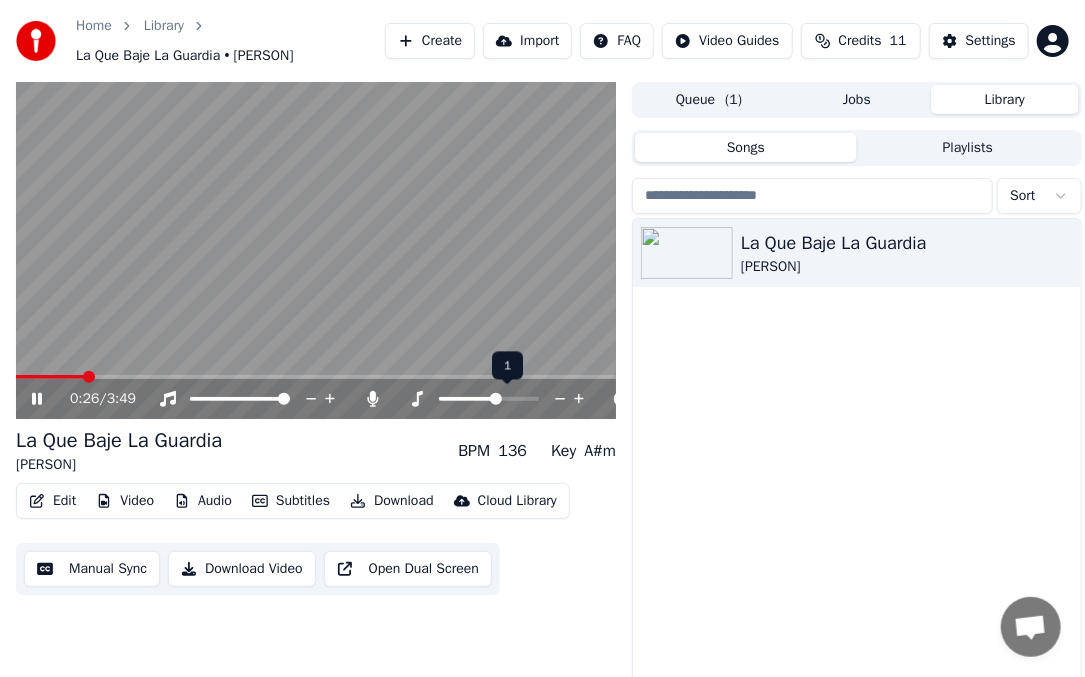 click 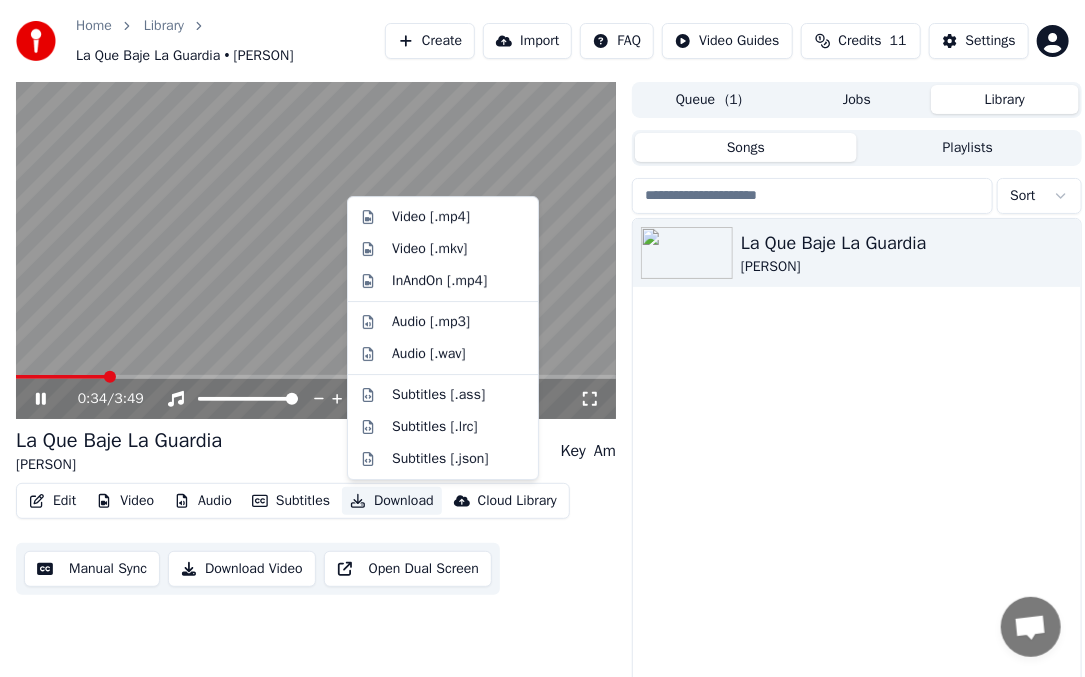 click on "Download" at bounding box center [392, 501] 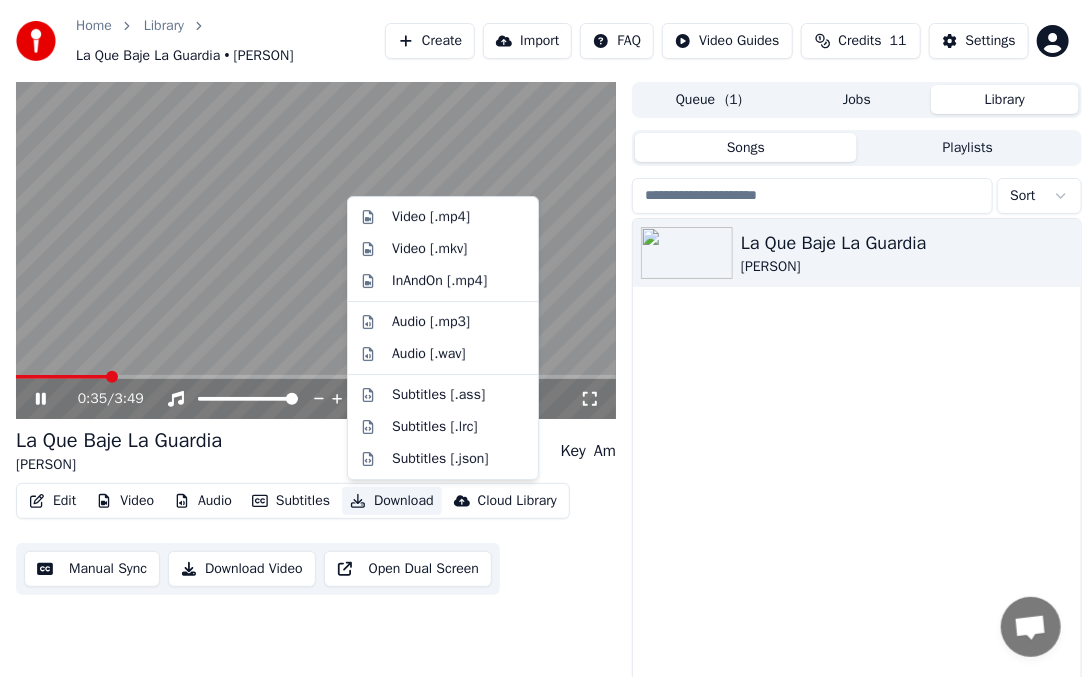 click on "Download" at bounding box center (392, 501) 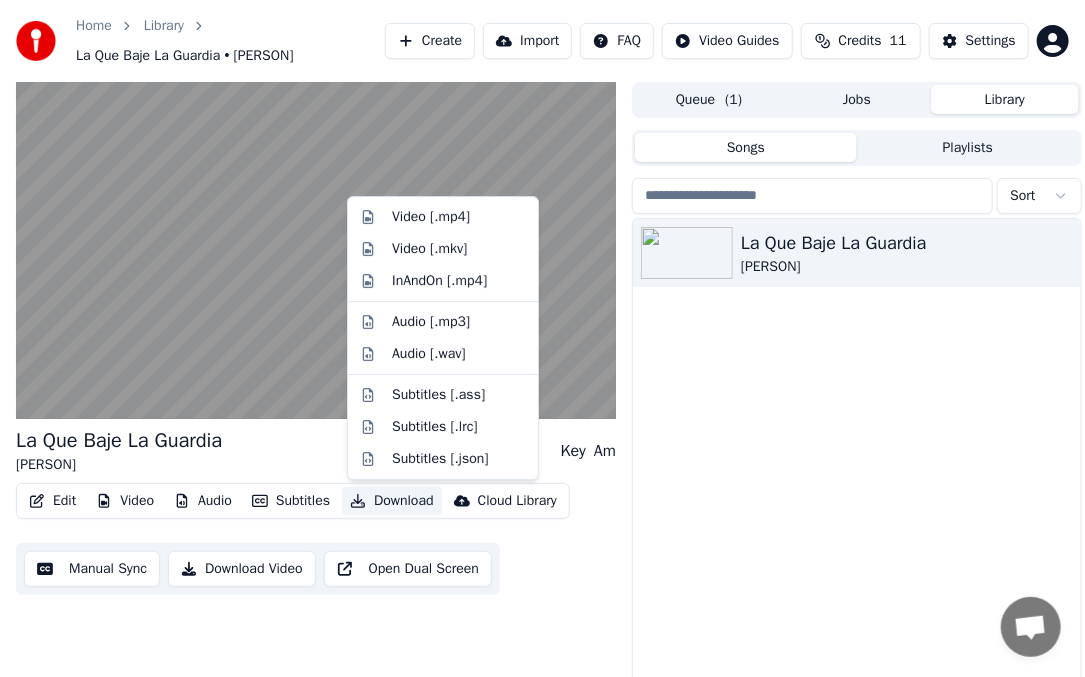 click on "Download" at bounding box center [392, 501] 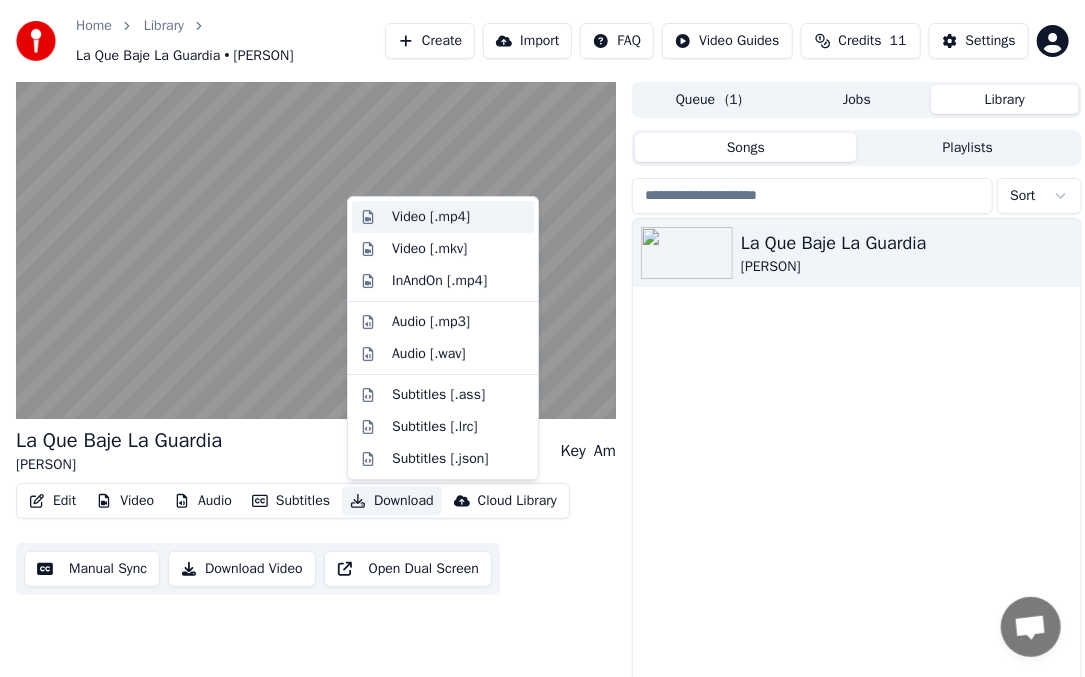 click on "Video [.mp4]" at bounding box center [431, 217] 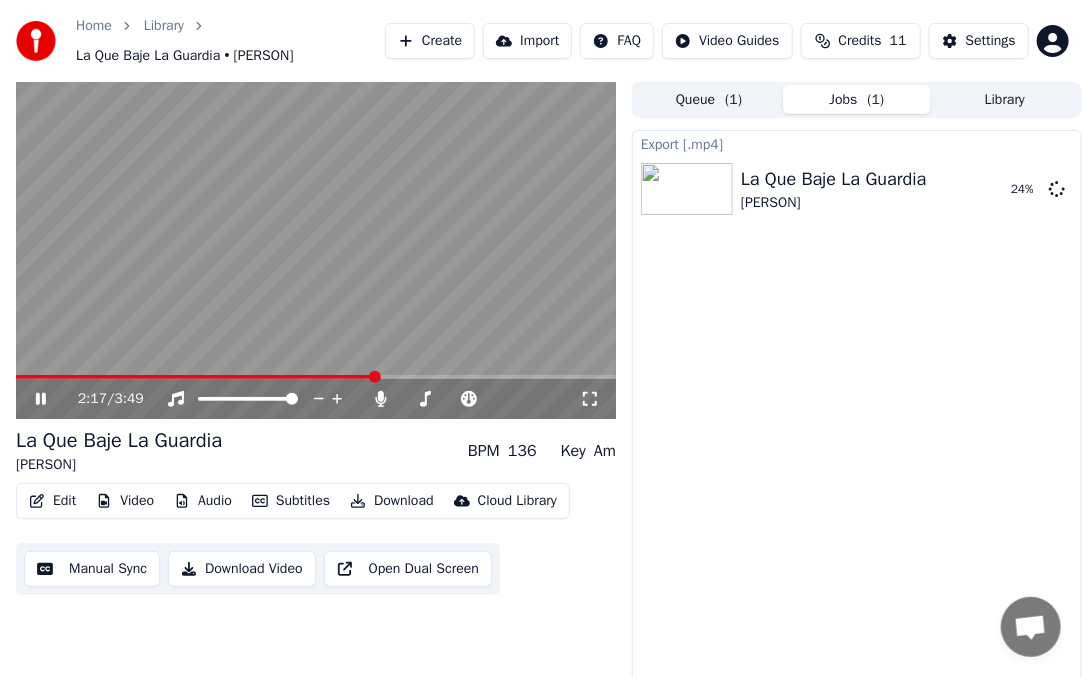 click at bounding box center [196, 377] 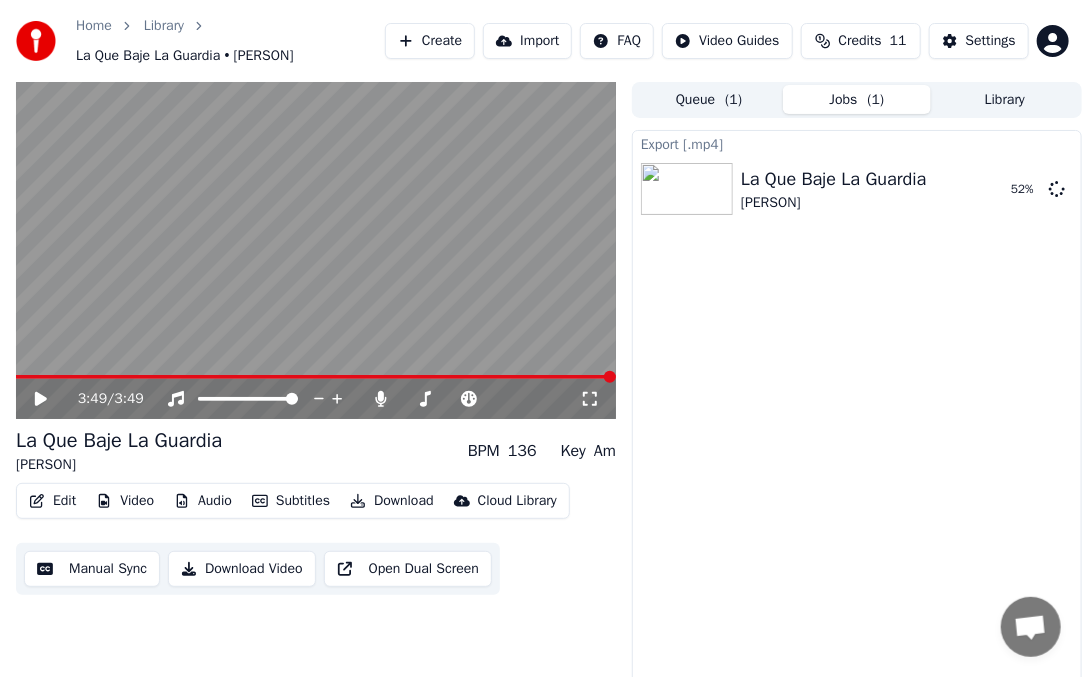 click on "Export [.mp4] La Que Baje La Guardia Maw Kenton 52 %" at bounding box center [857, 417] 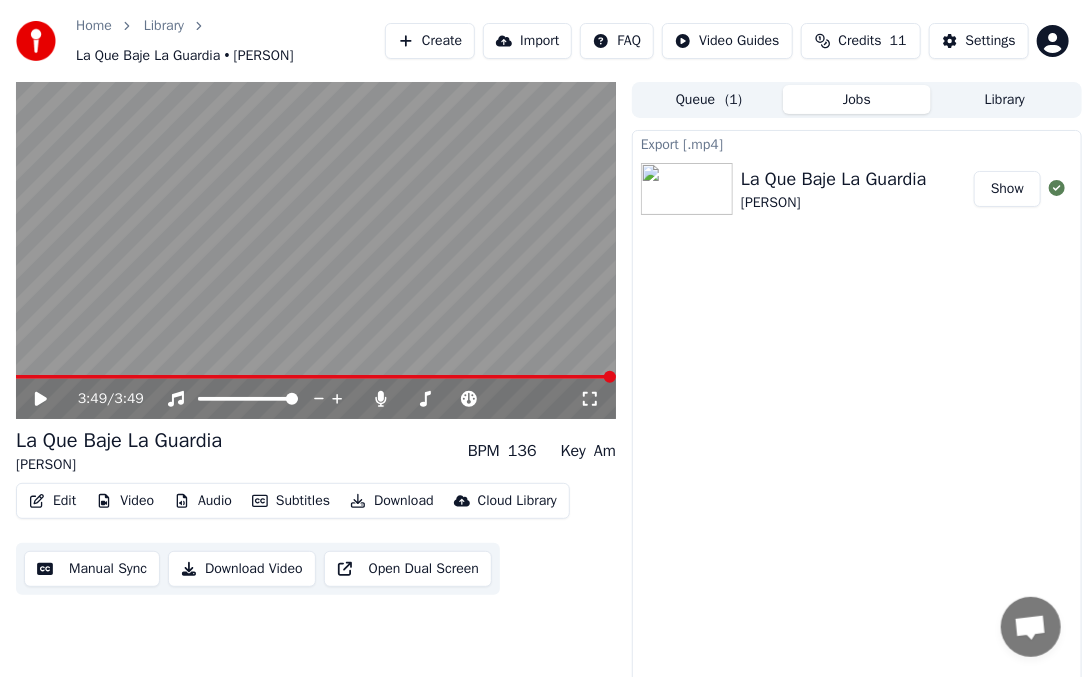 click on "Show" at bounding box center (1007, 189) 